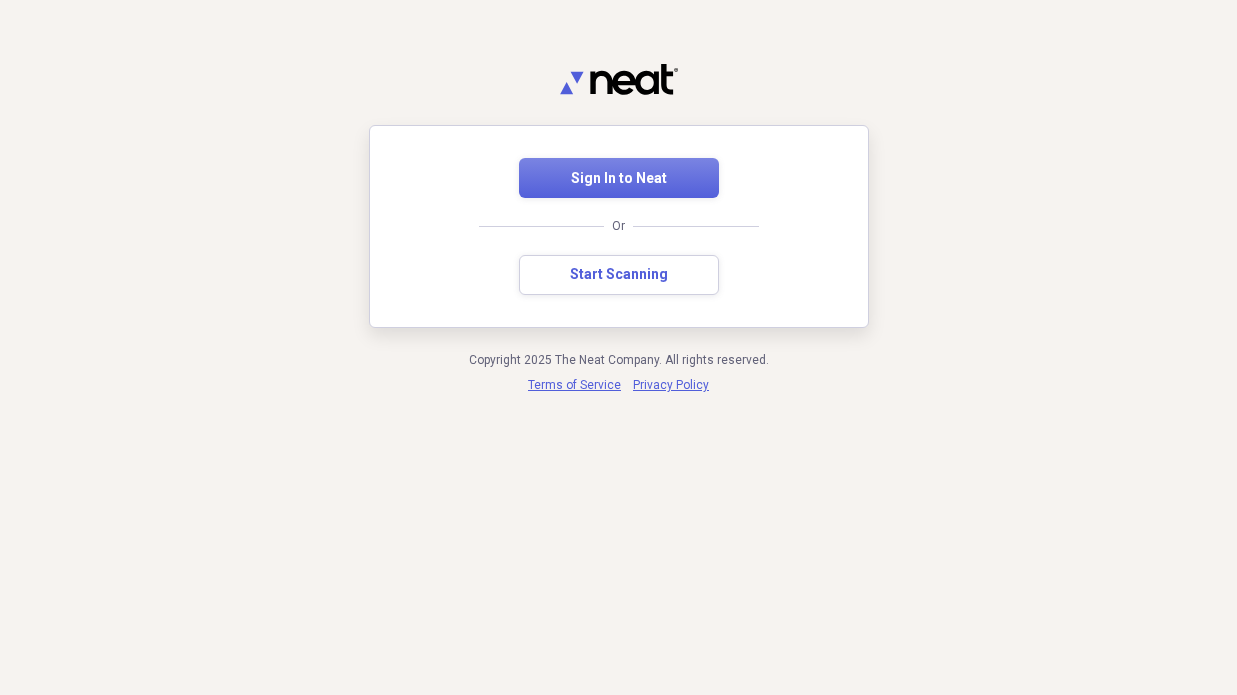 scroll, scrollTop: 0, scrollLeft: 0, axis: both 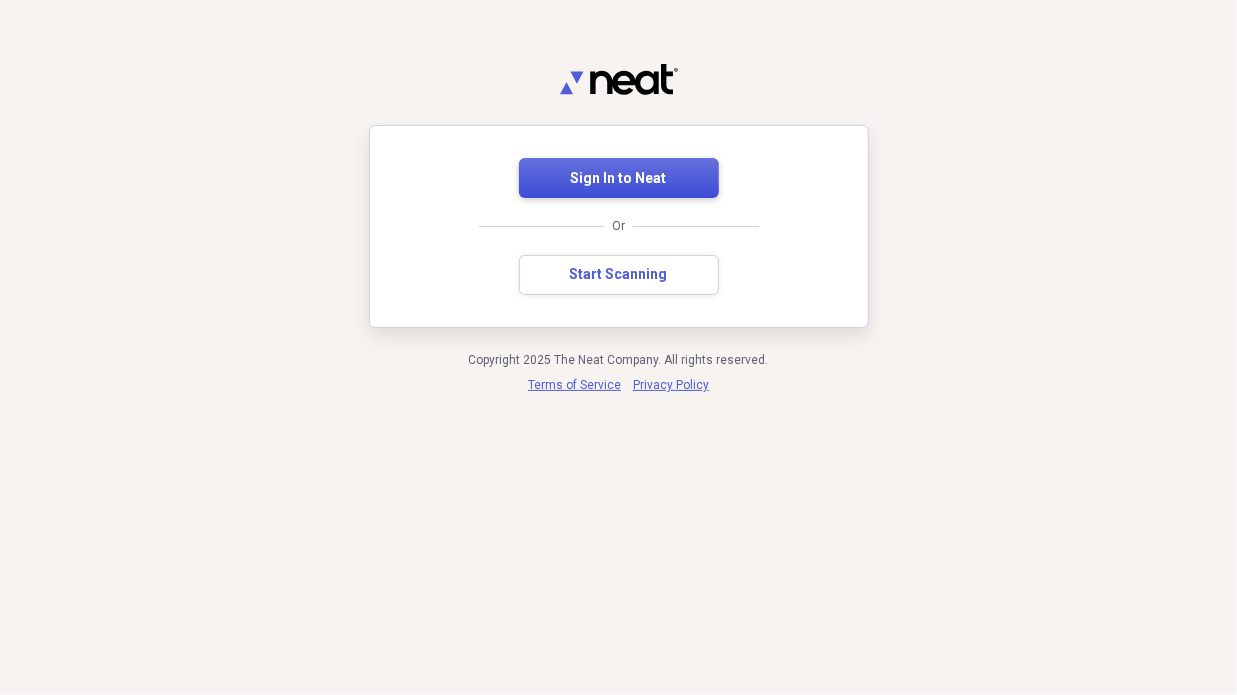 click on "Sign In to Neat" at bounding box center (619, 179) 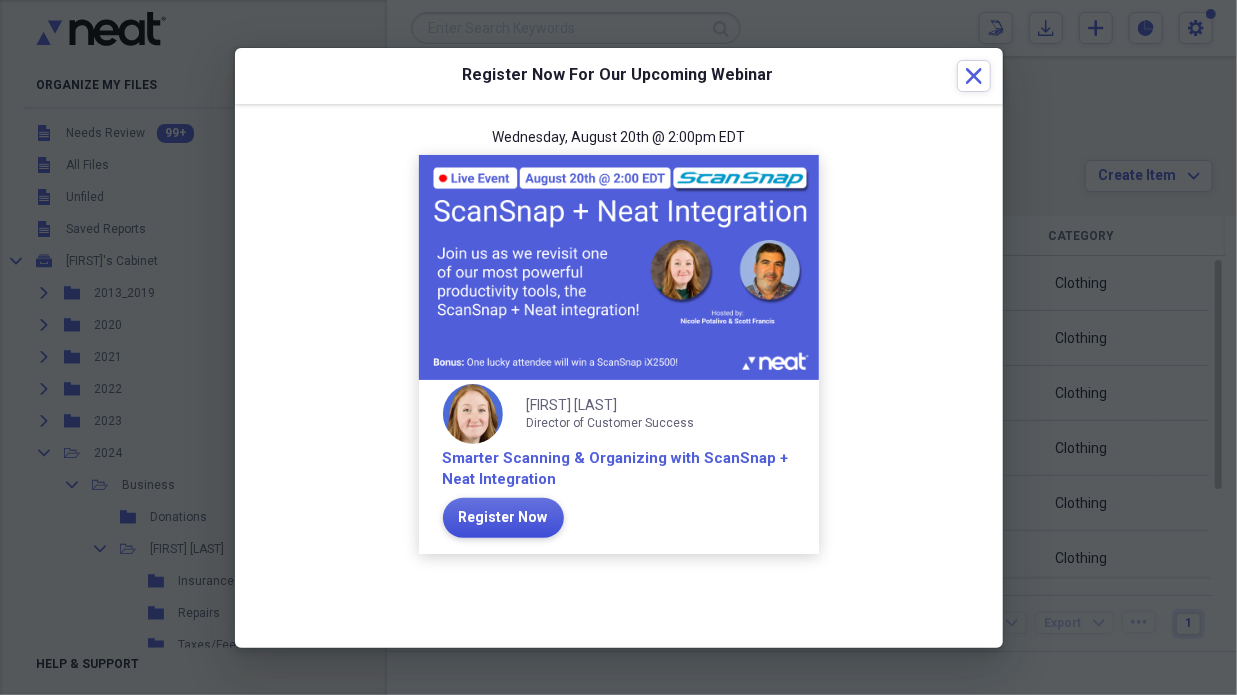click on "Register Now" at bounding box center [503, 518] 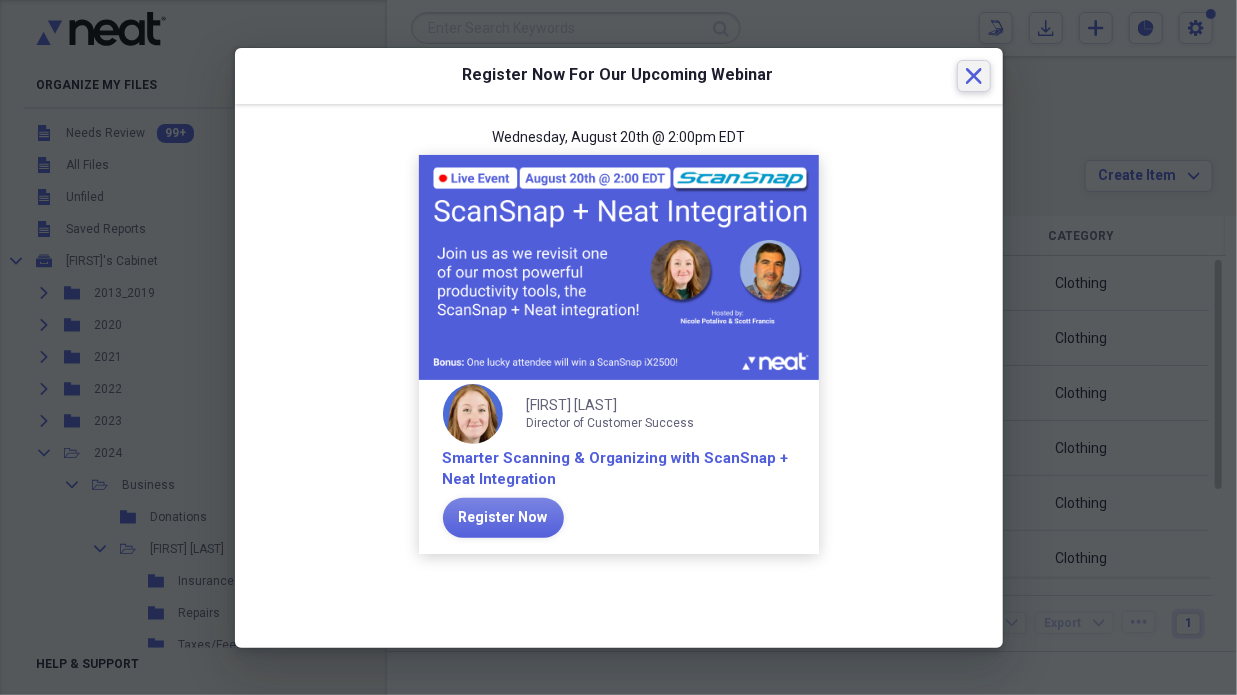 click 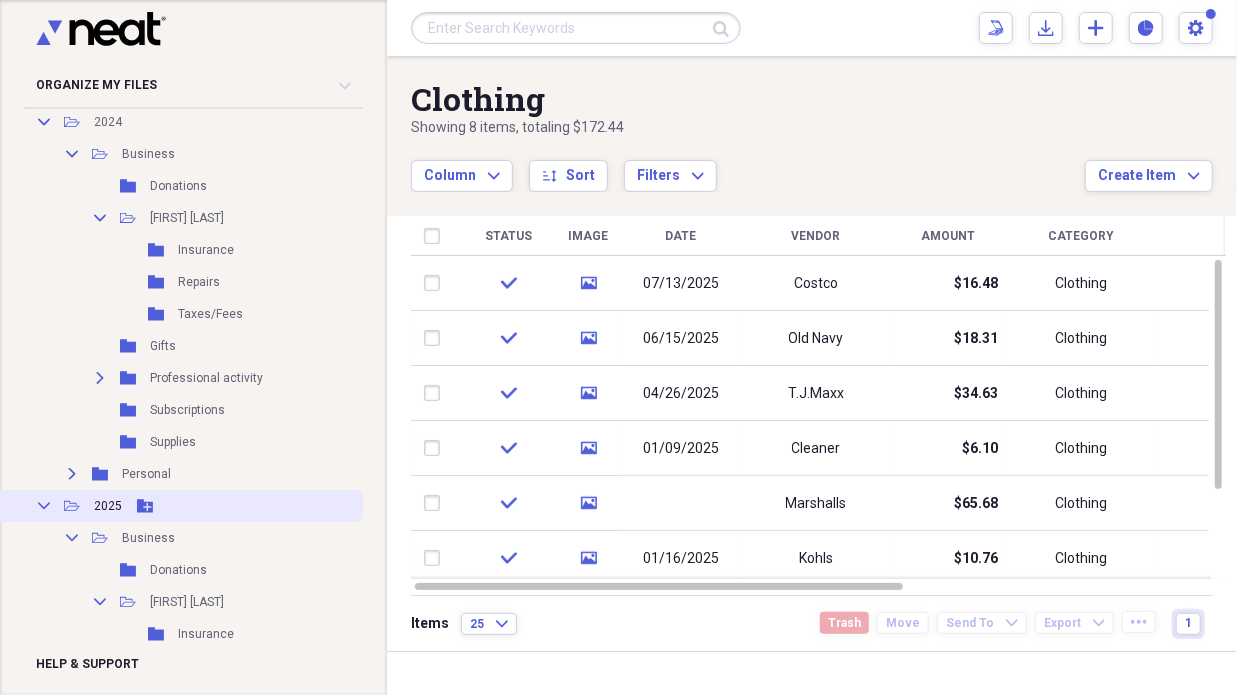 scroll, scrollTop: 300, scrollLeft: 0, axis: vertical 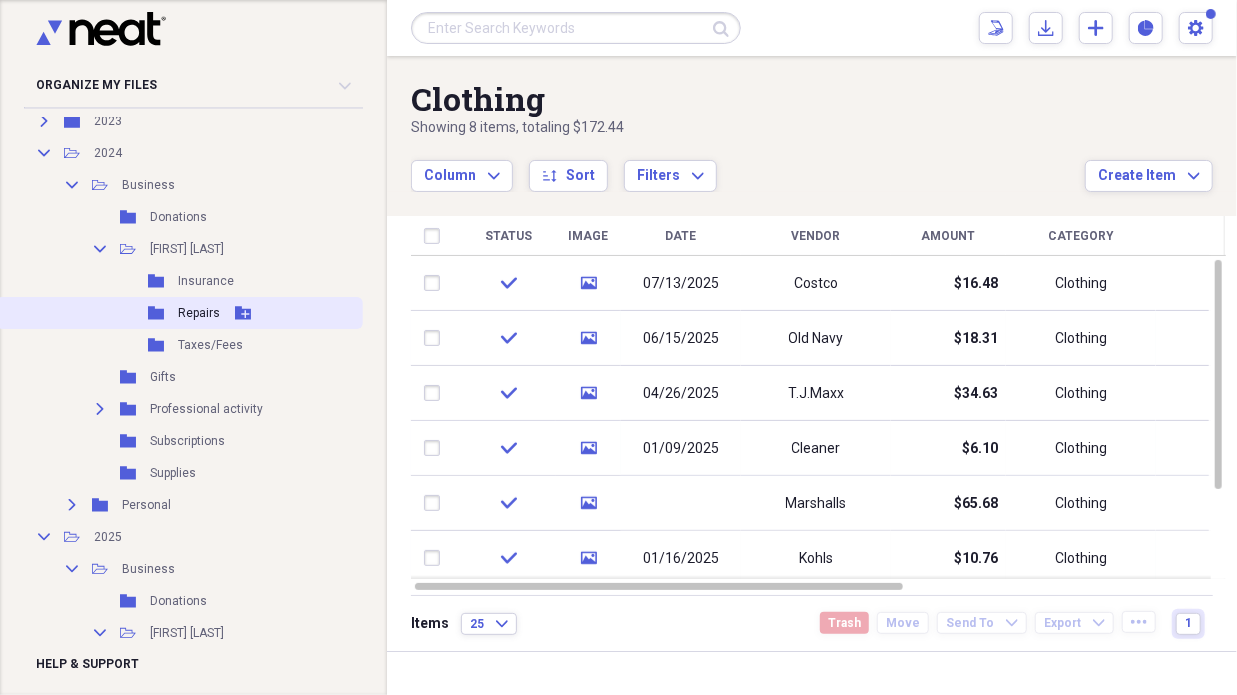 click on "Repairs" at bounding box center (199, 313) 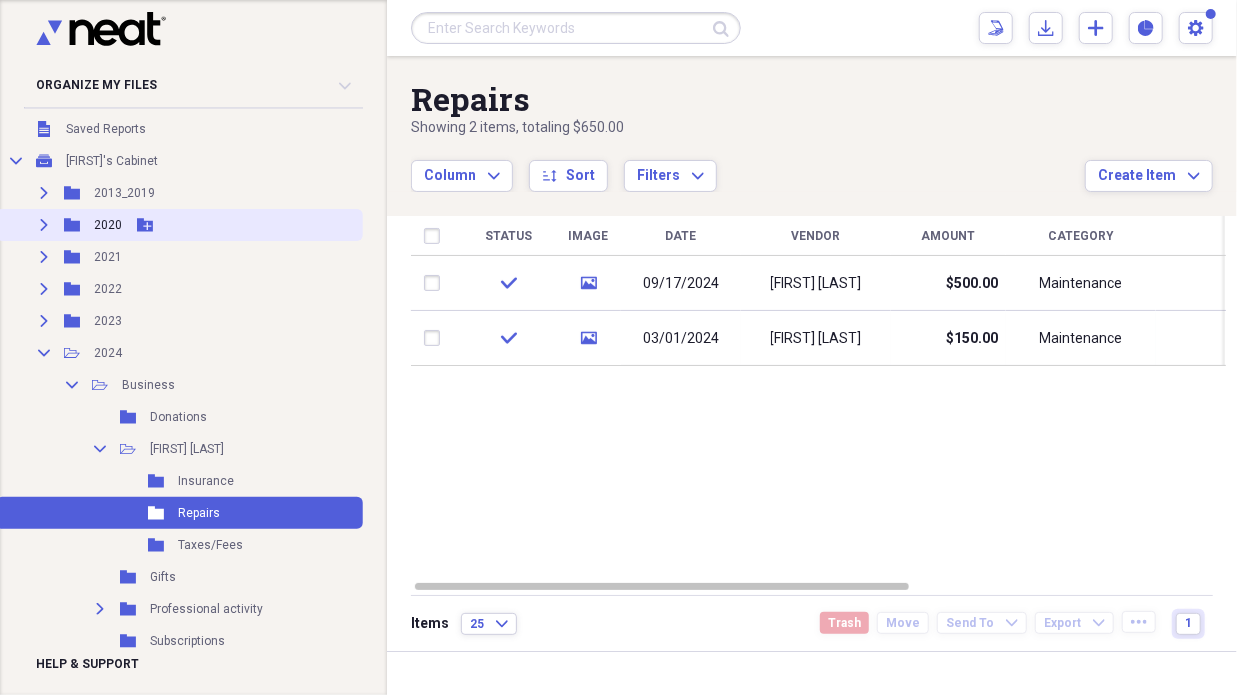 scroll, scrollTop: 0, scrollLeft: 0, axis: both 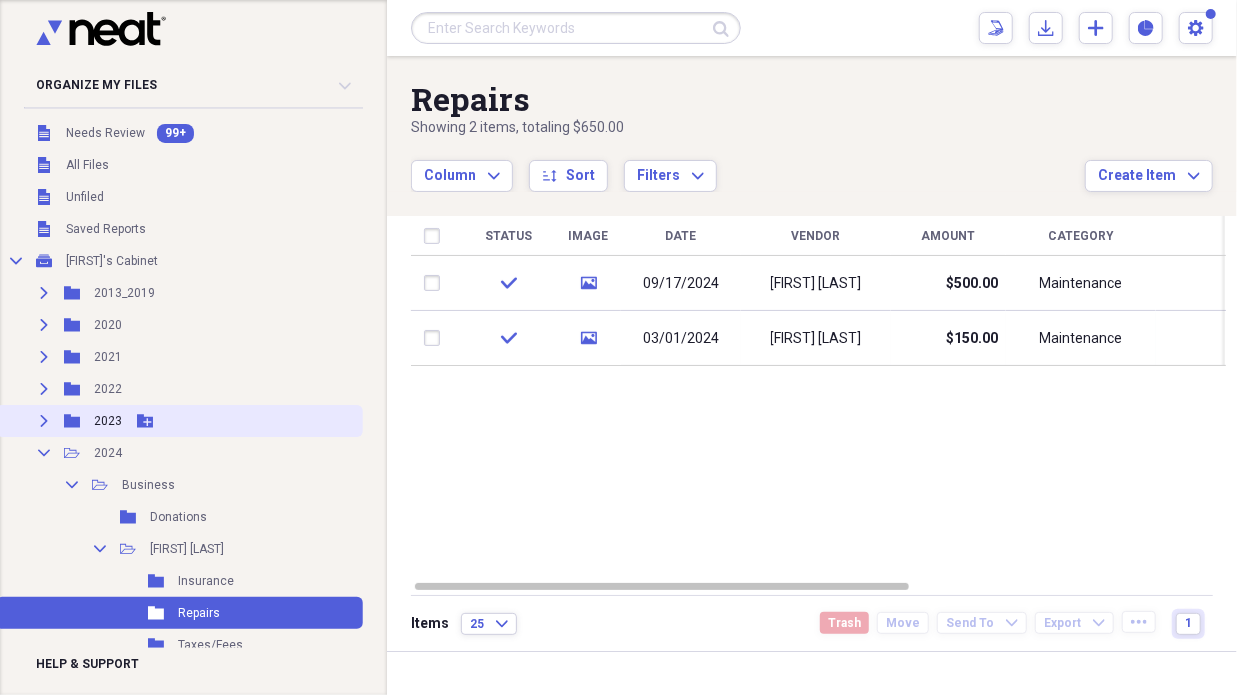 click on "2023" at bounding box center [108, 421] 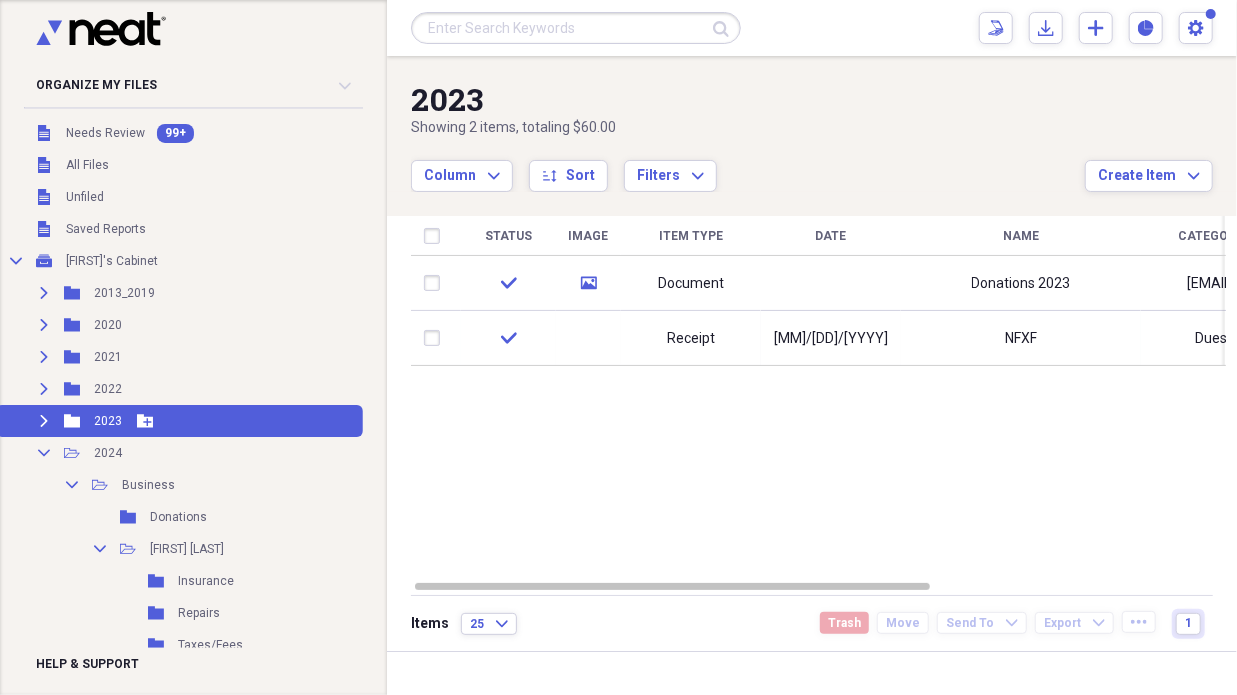 click on "Expand" at bounding box center [44, 421] 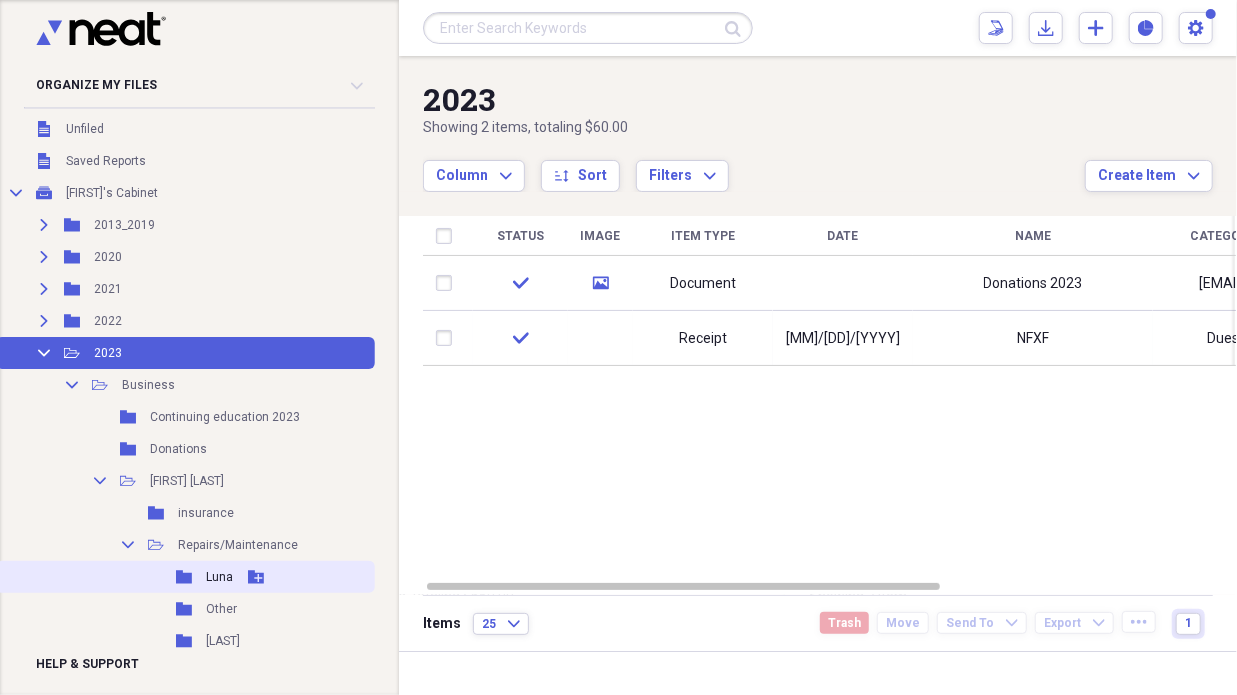 scroll, scrollTop: 100, scrollLeft: 0, axis: vertical 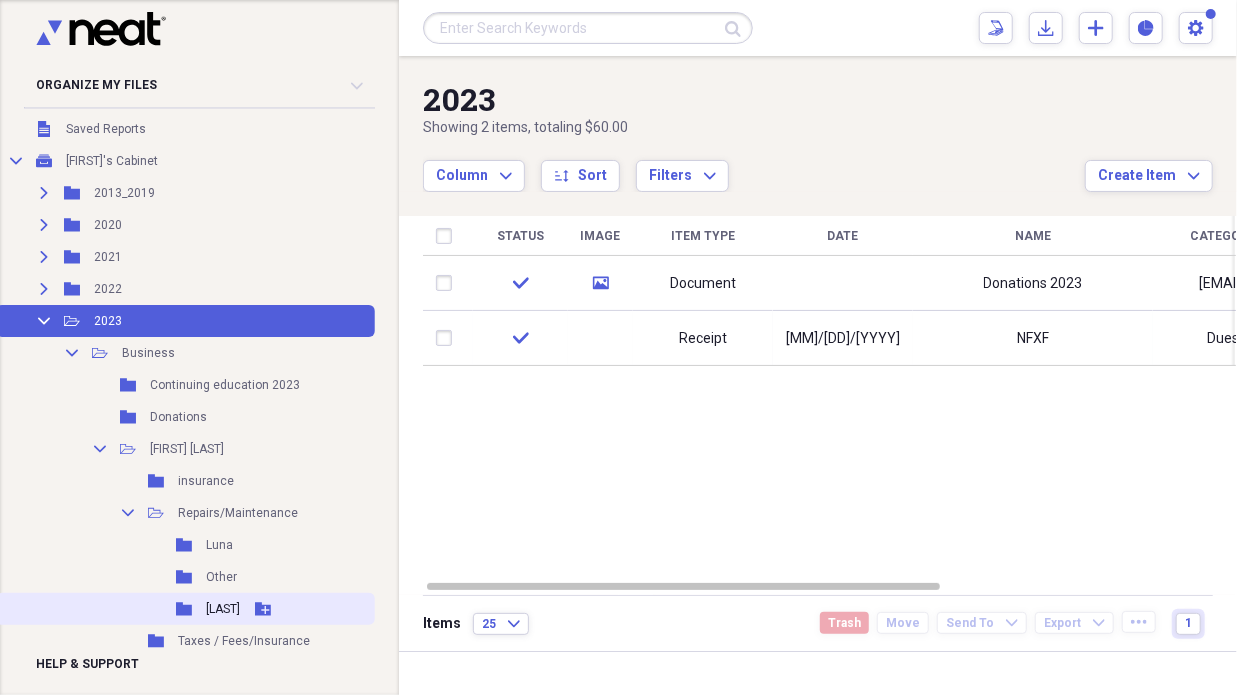 click on "[LAST]" at bounding box center [223, 609] 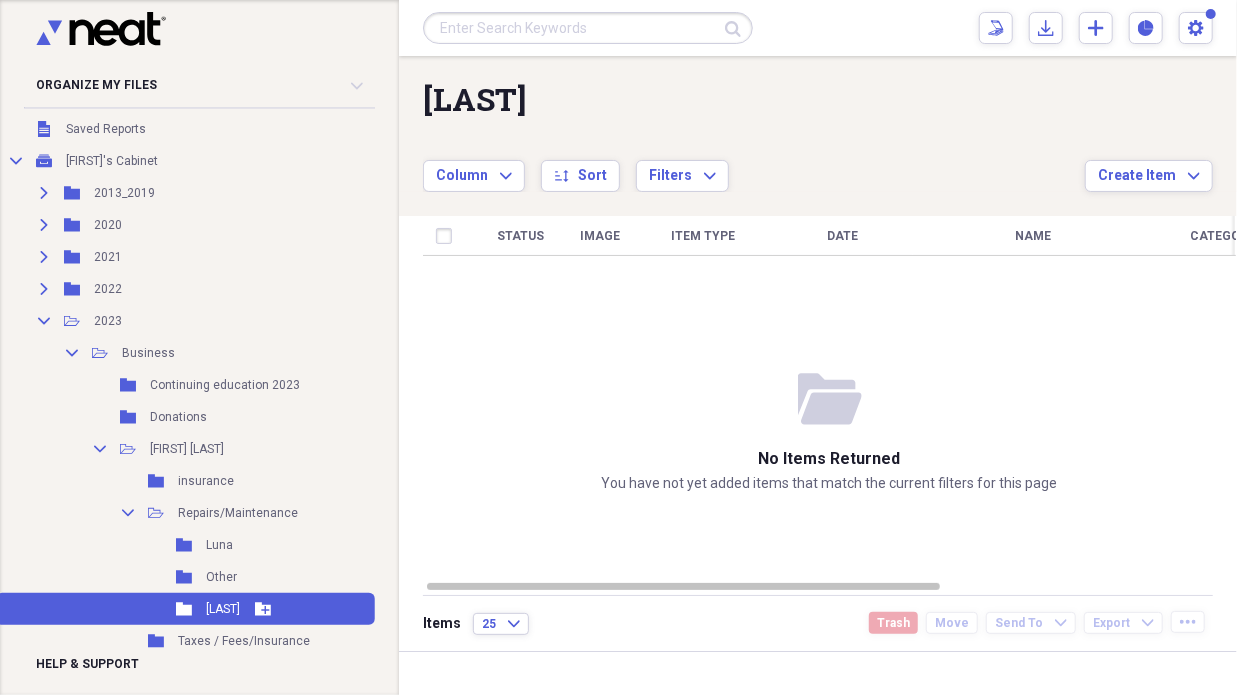 click on "Folder [LAST] Add Folder" at bounding box center [185, 609] 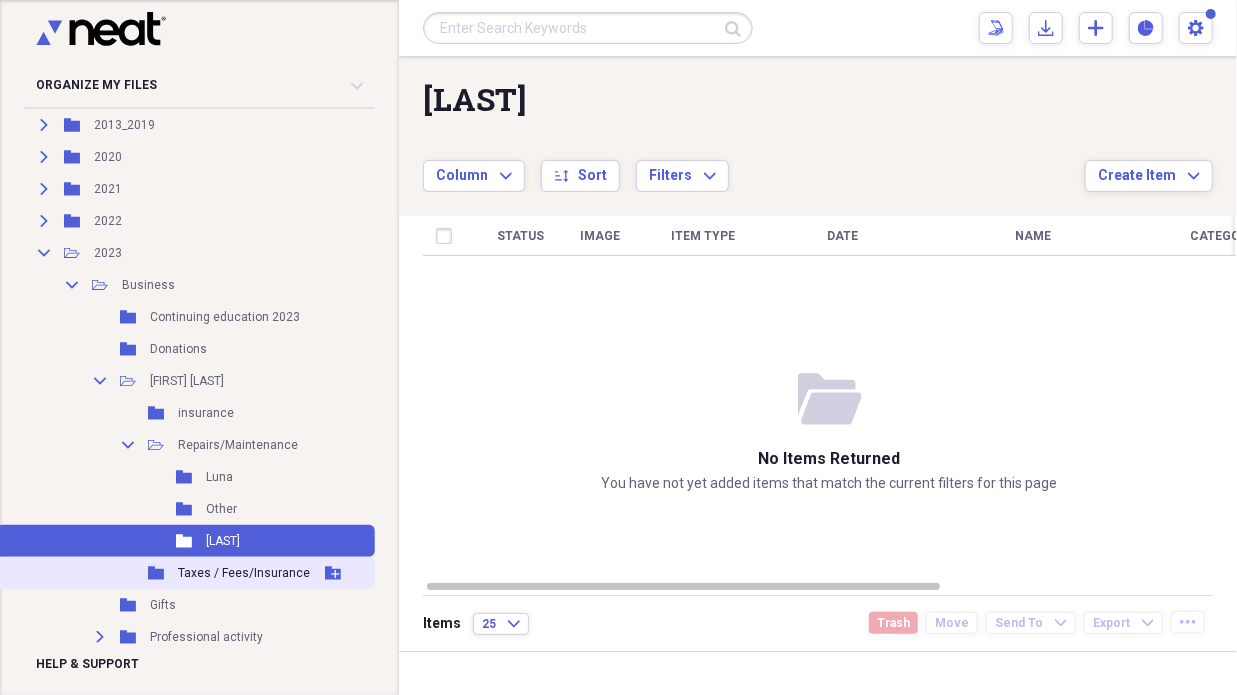 scroll, scrollTop: 200, scrollLeft: 0, axis: vertical 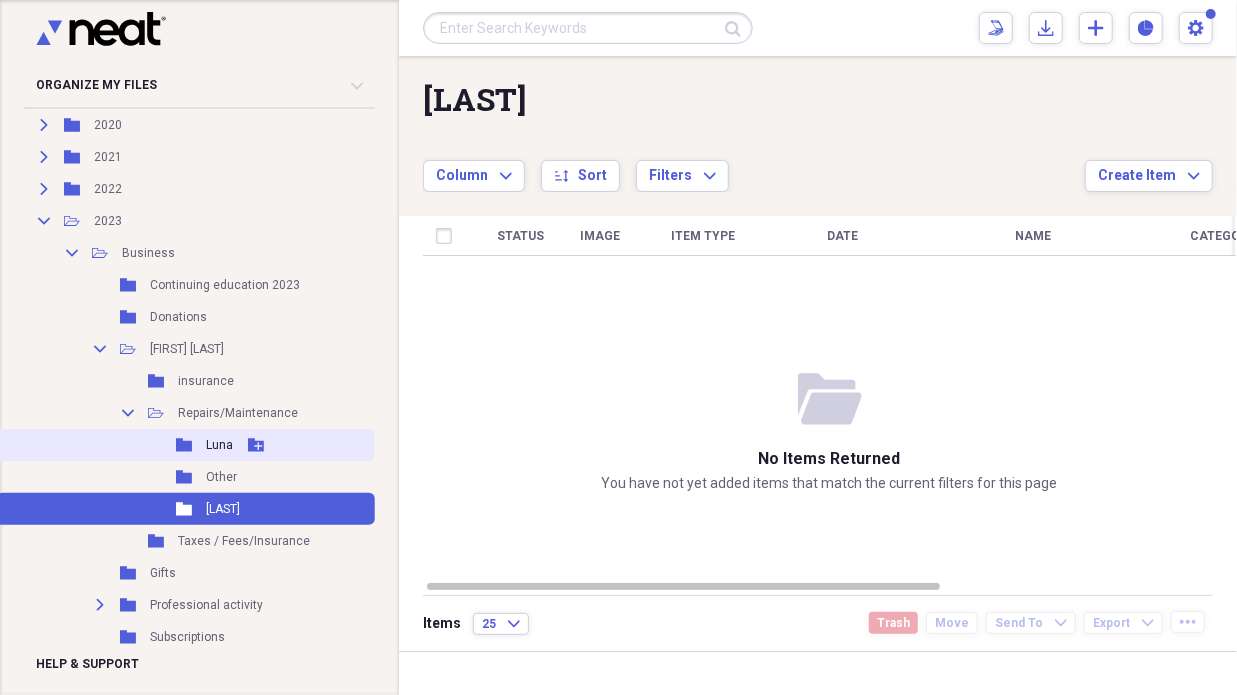 click on "Luna" at bounding box center [219, 445] 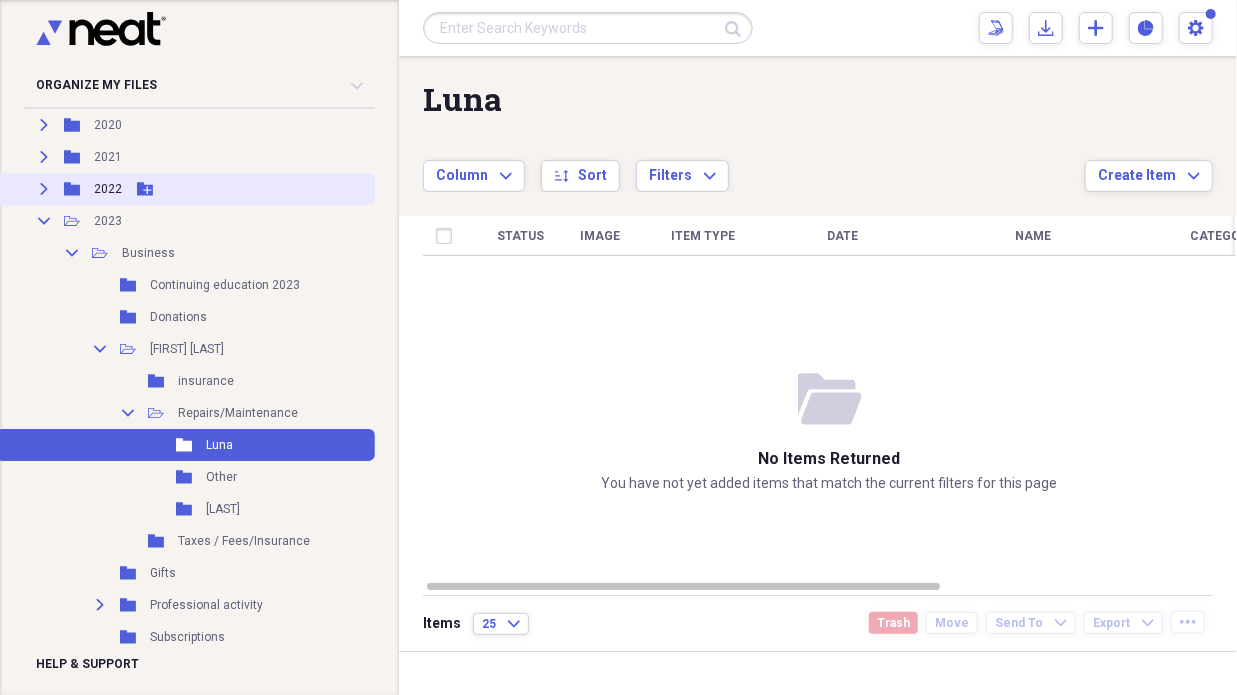 click on "Folder" at bounding box center (73, 189) 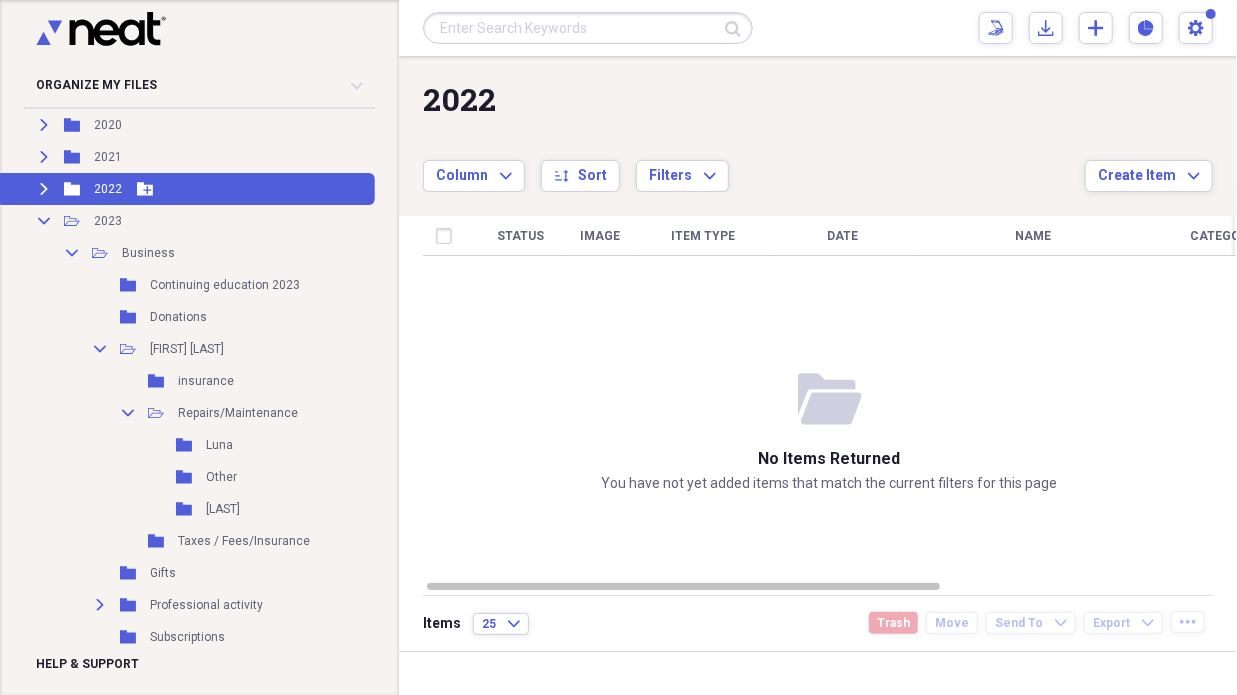 click on "Expand Folder 2022 Add Folder" at bounding box center (185, 189) 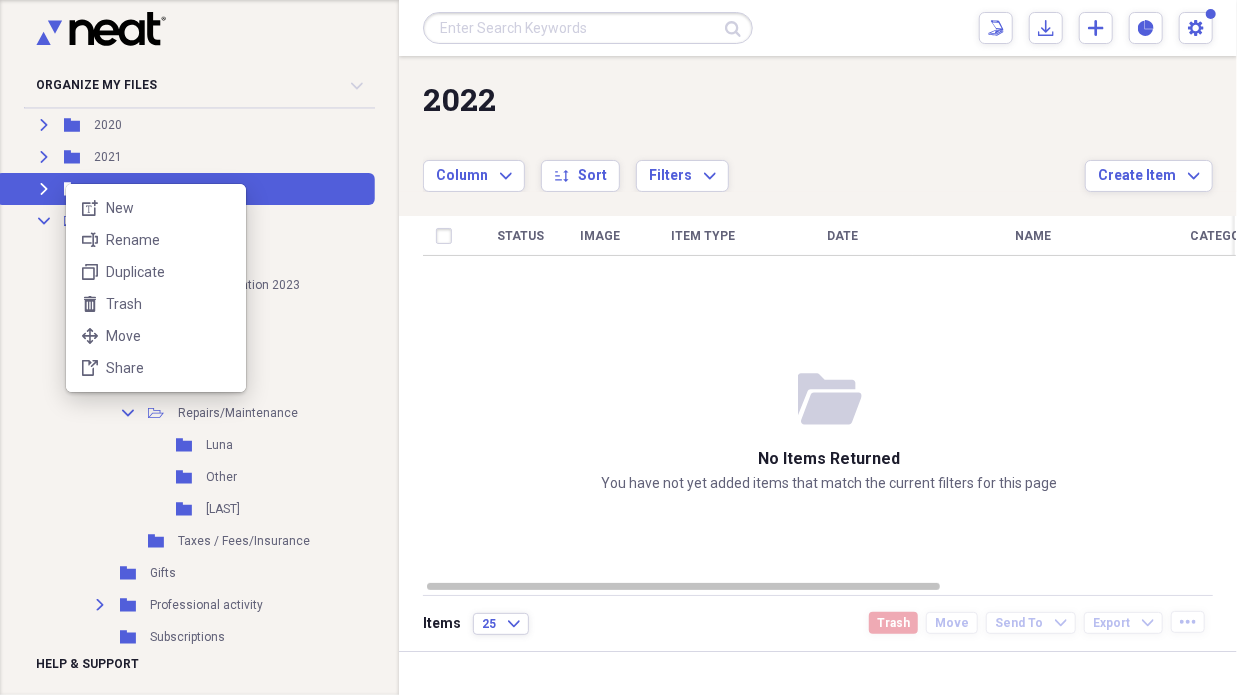 click on "new-textbox New rename Rename duplicate Duplicate trash Trash move Move share-file Share" at bounding box center [156, 288] 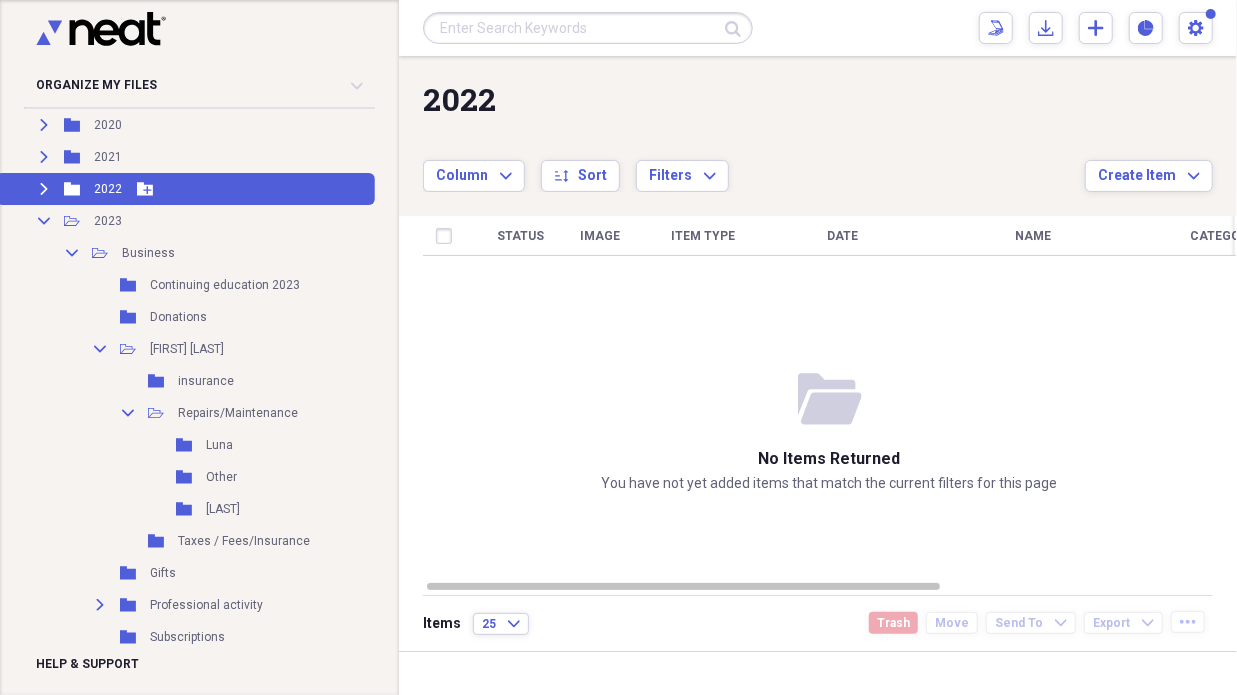click on "Expand Folder 2022 Add Folder" at bounding box center [185, 189] 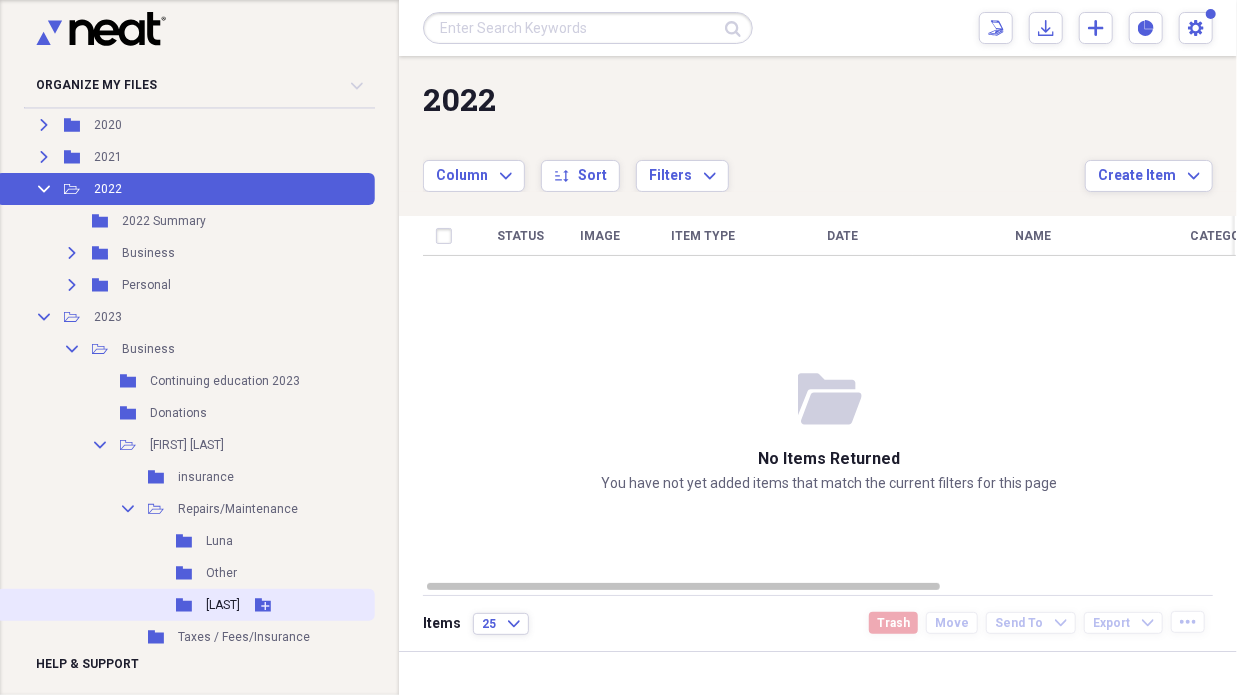 click on "[LAST]" at bounding box center (223, 605) 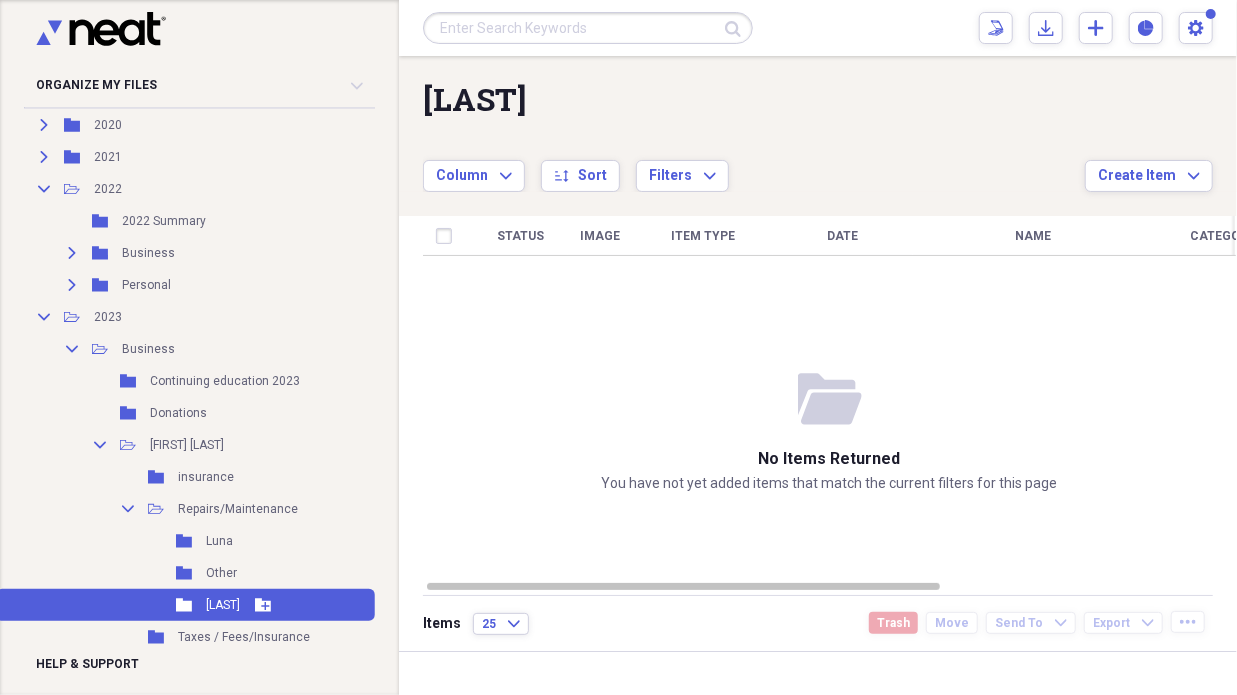 click on "Folder [LAST] Add Folder" at bounding box center (185, 605) 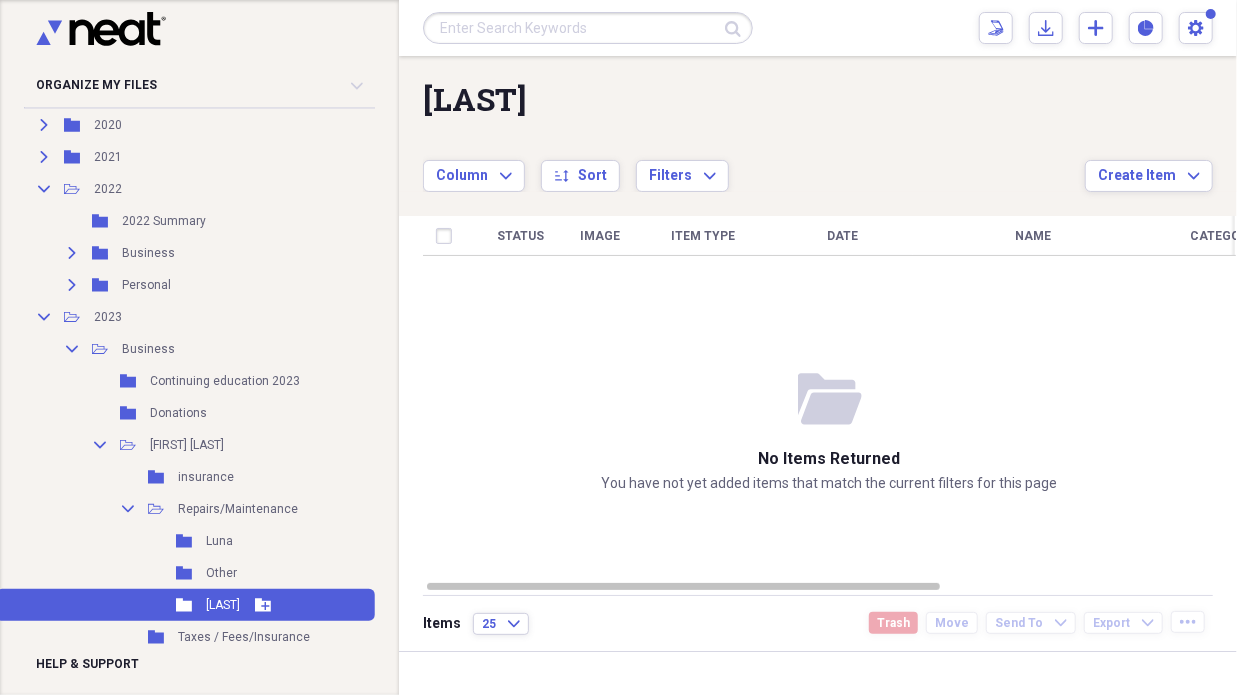 click 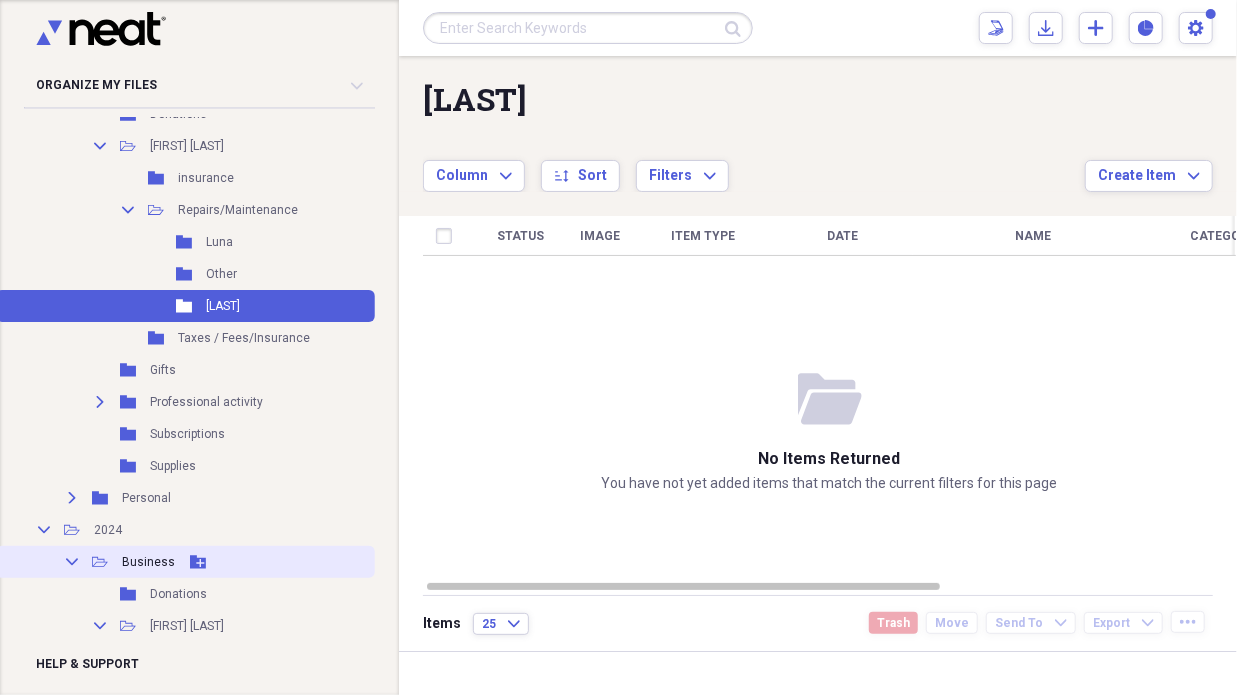 scroll, scrollTop: 500, scrollLeft: 0, axis: vertical 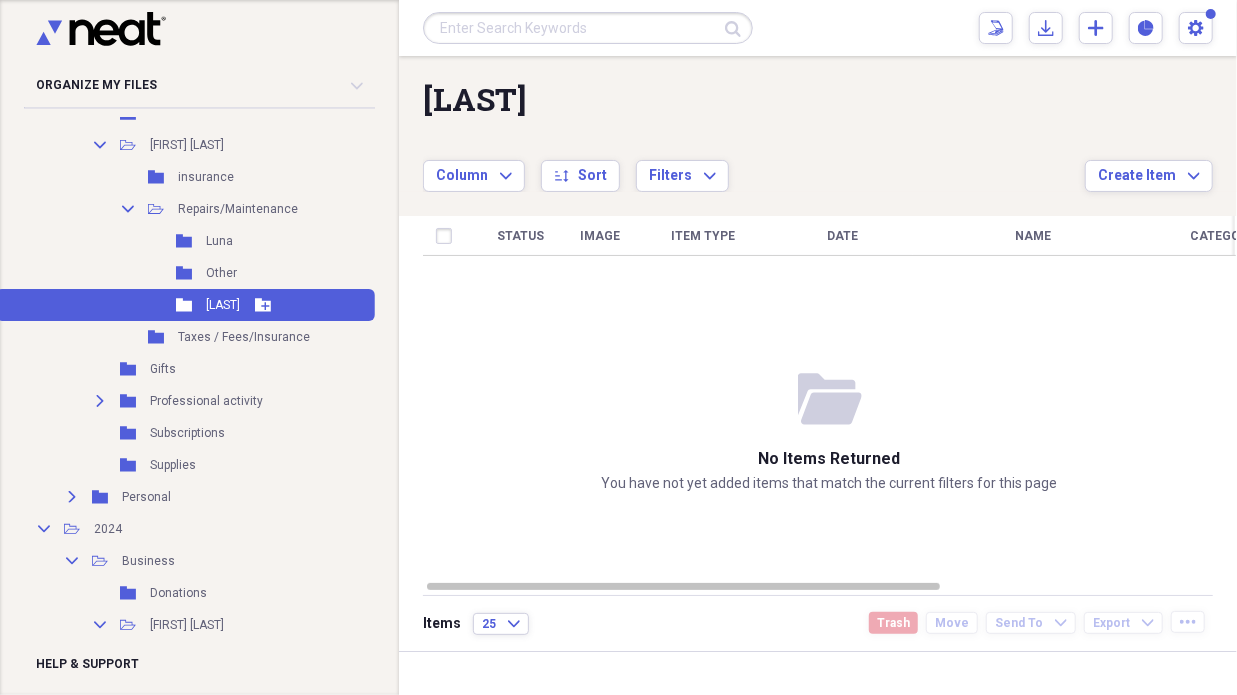click 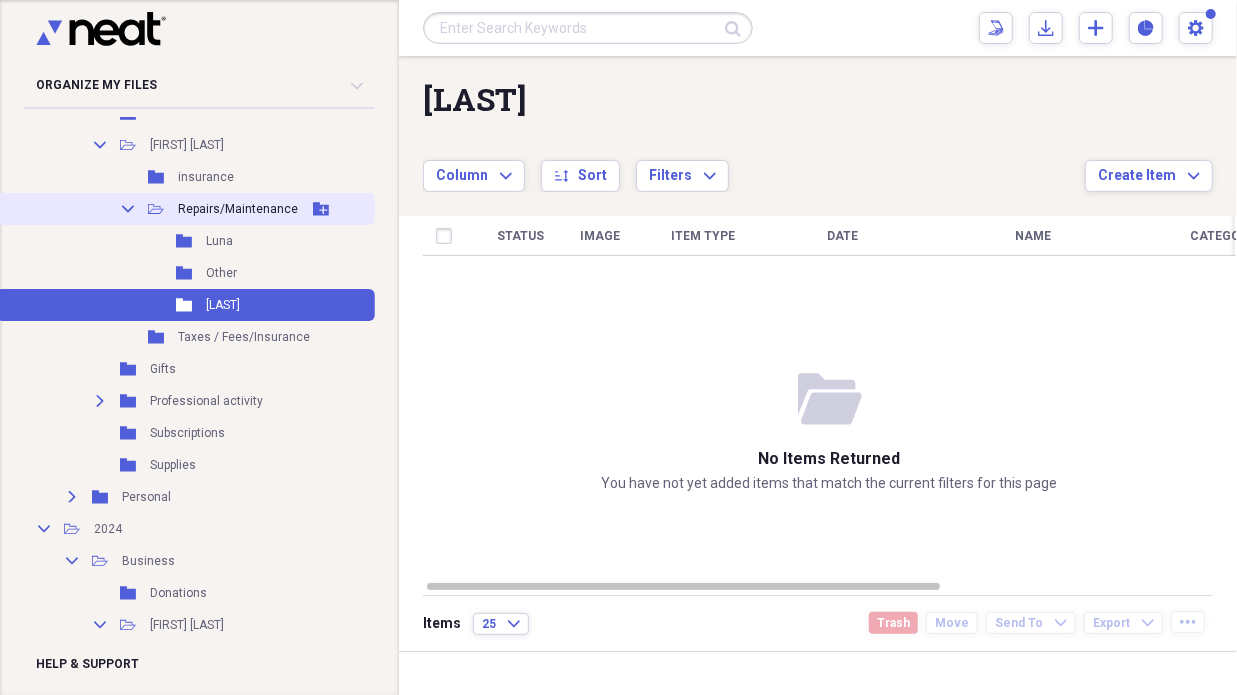click on "Repairs/Maintenance" at bounding box center (238, 209) 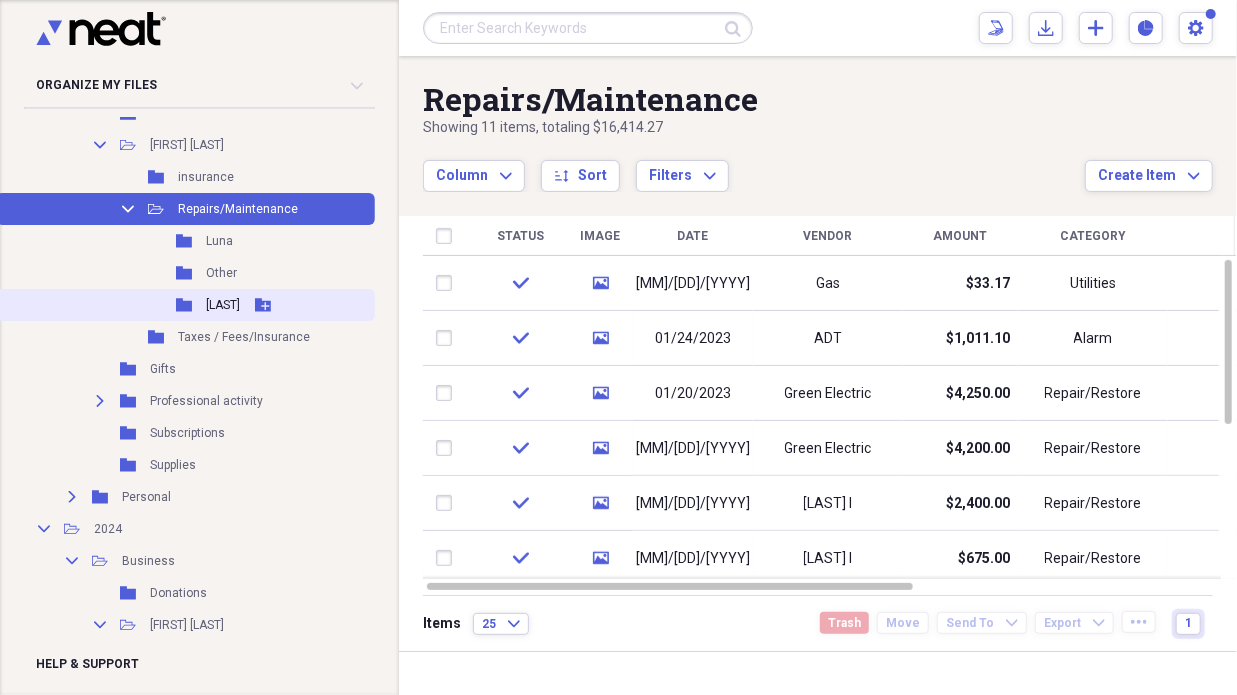 click 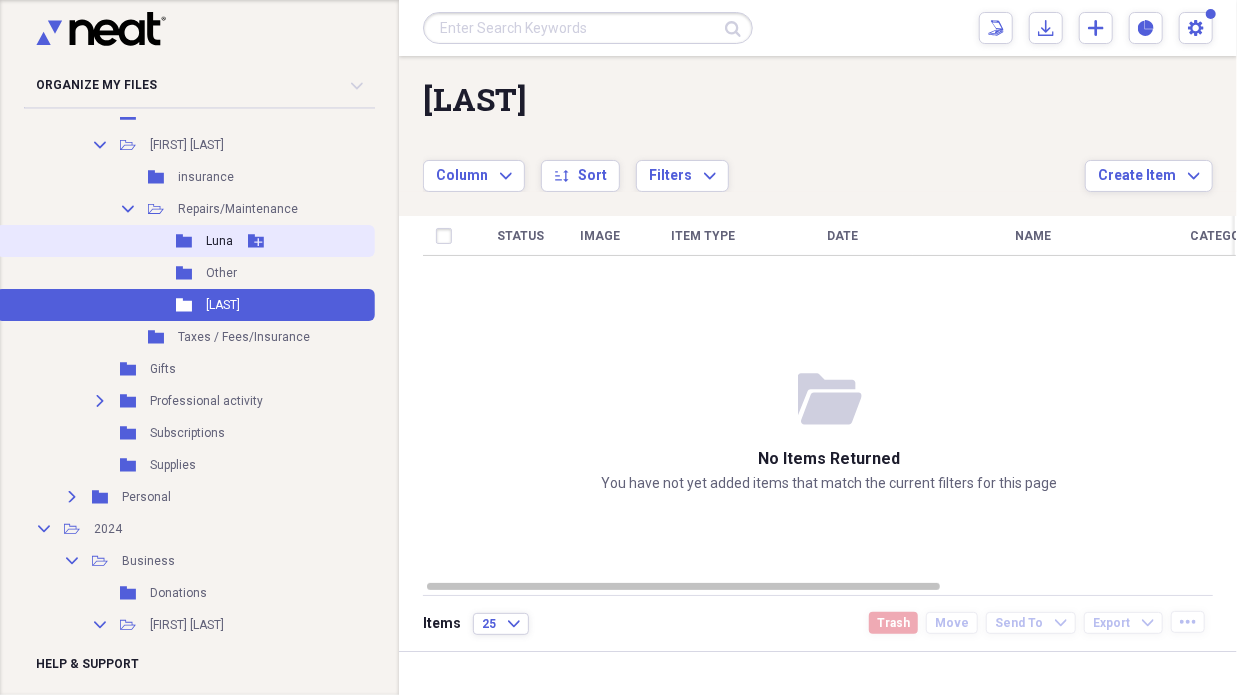 click 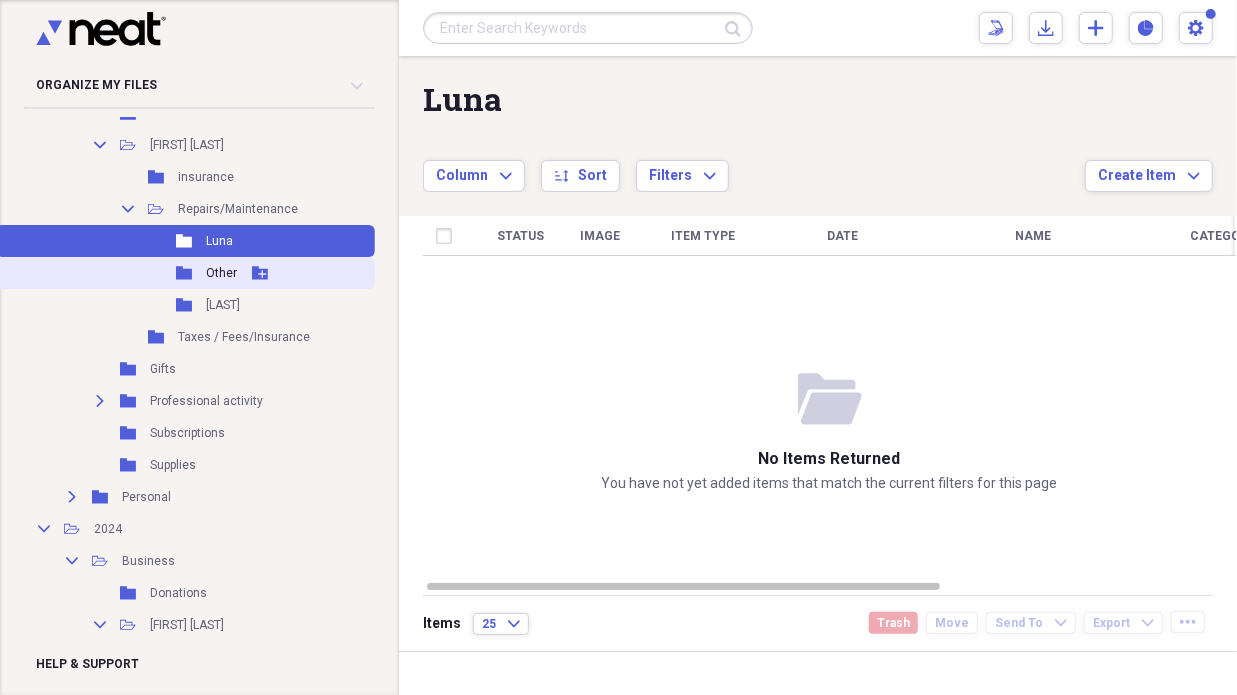 click on "Folder" at bounding box center (185, 273) 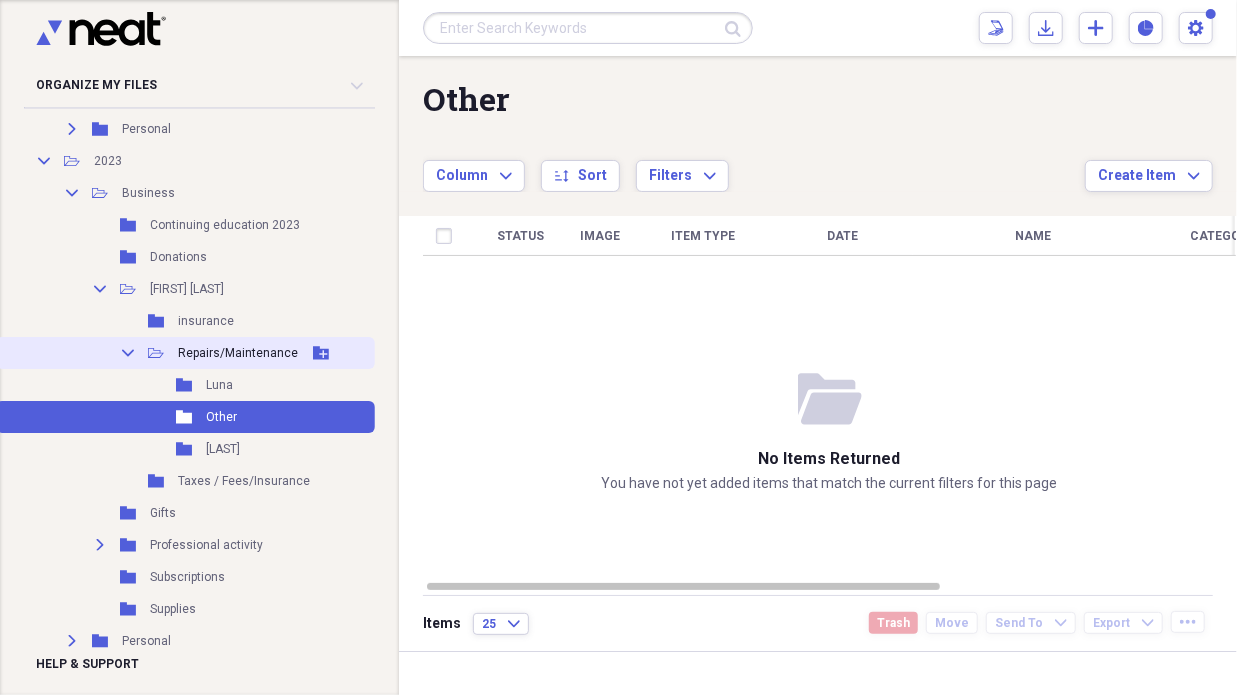 scroll, scrollTop: 300, scrollLeft: 0, axis: vertical 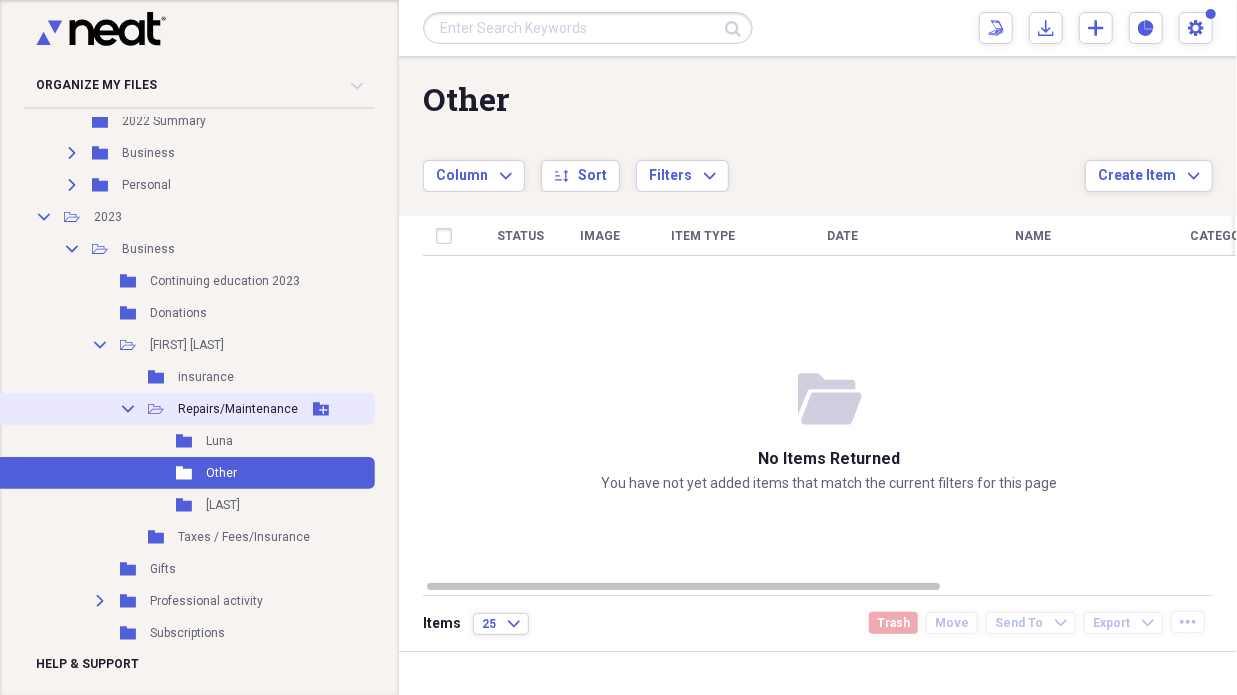 click on "Repairs/Maintenance" at bounding box center (238, 409) 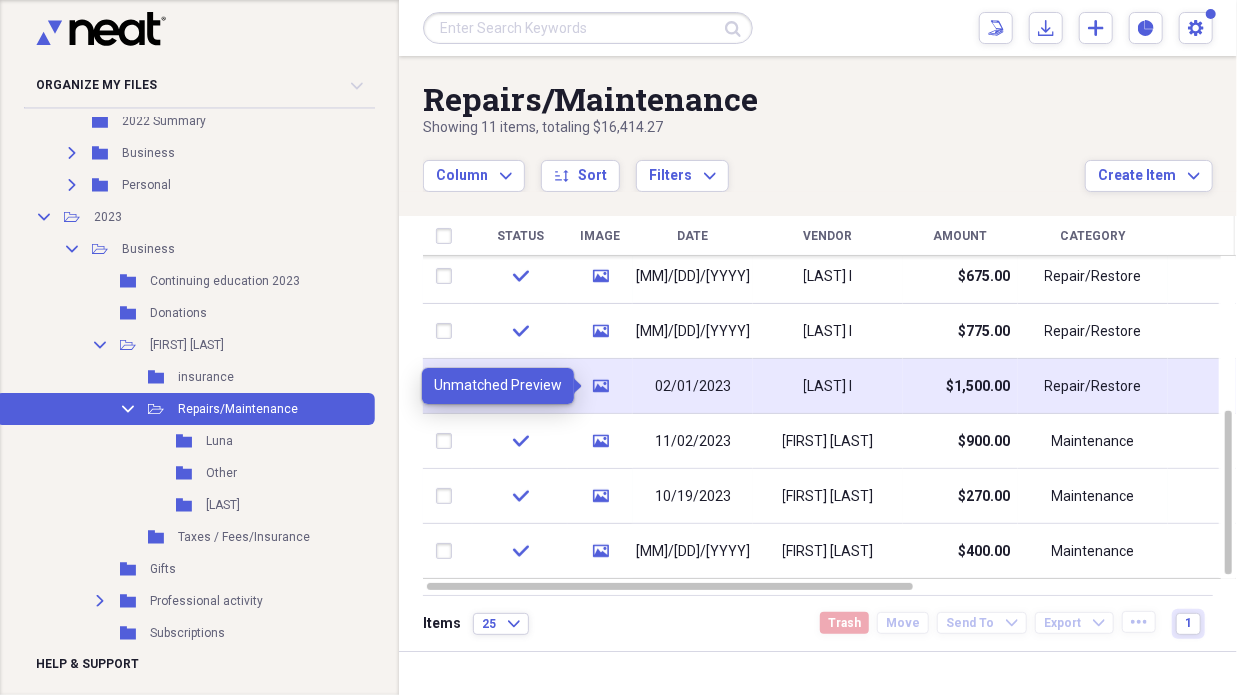 click on "media" 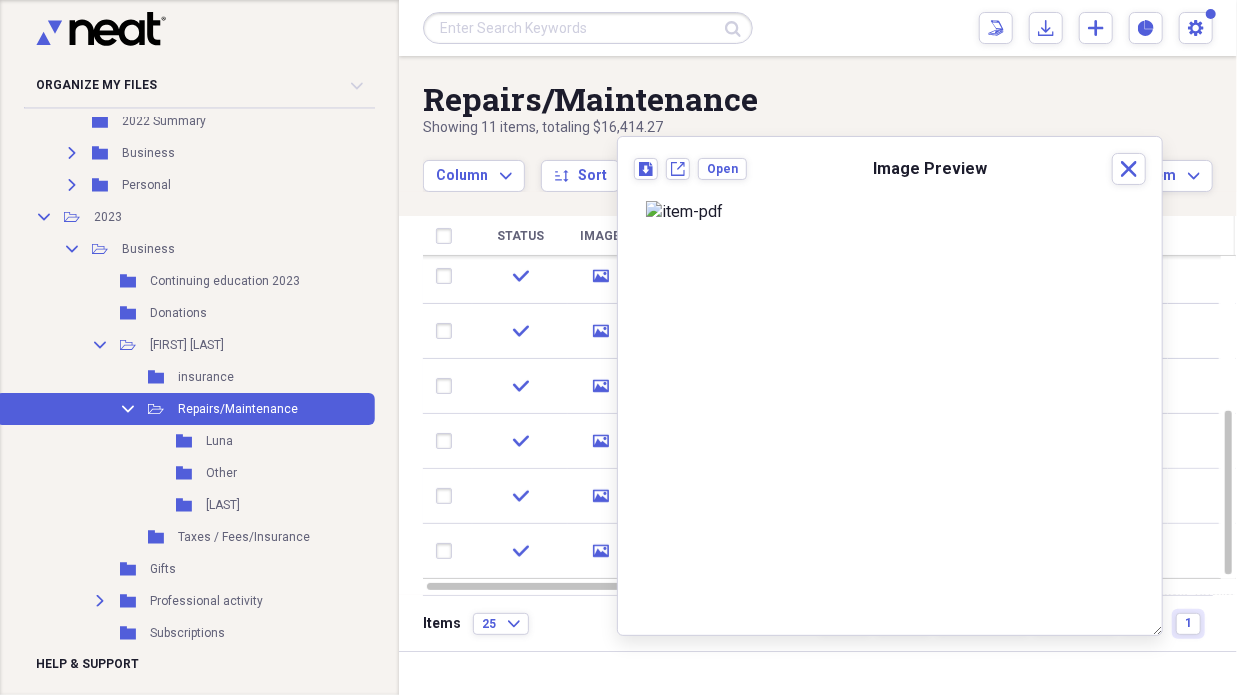 click at bounding box center [890, 212] 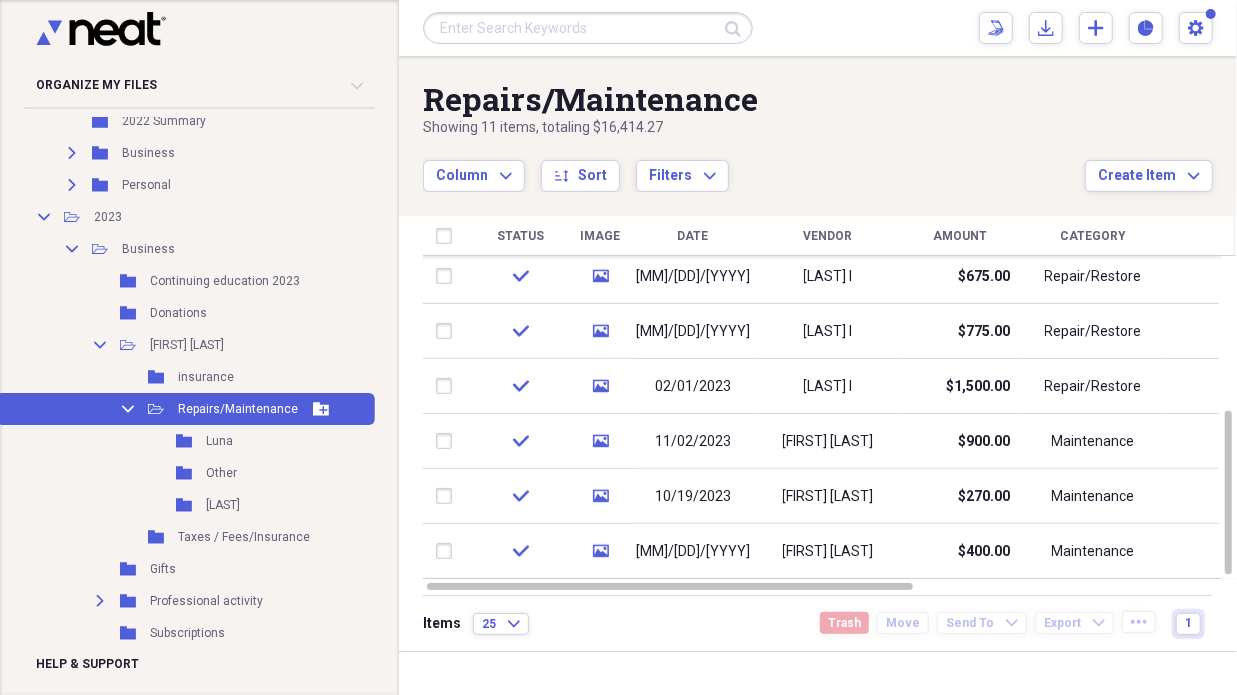 click 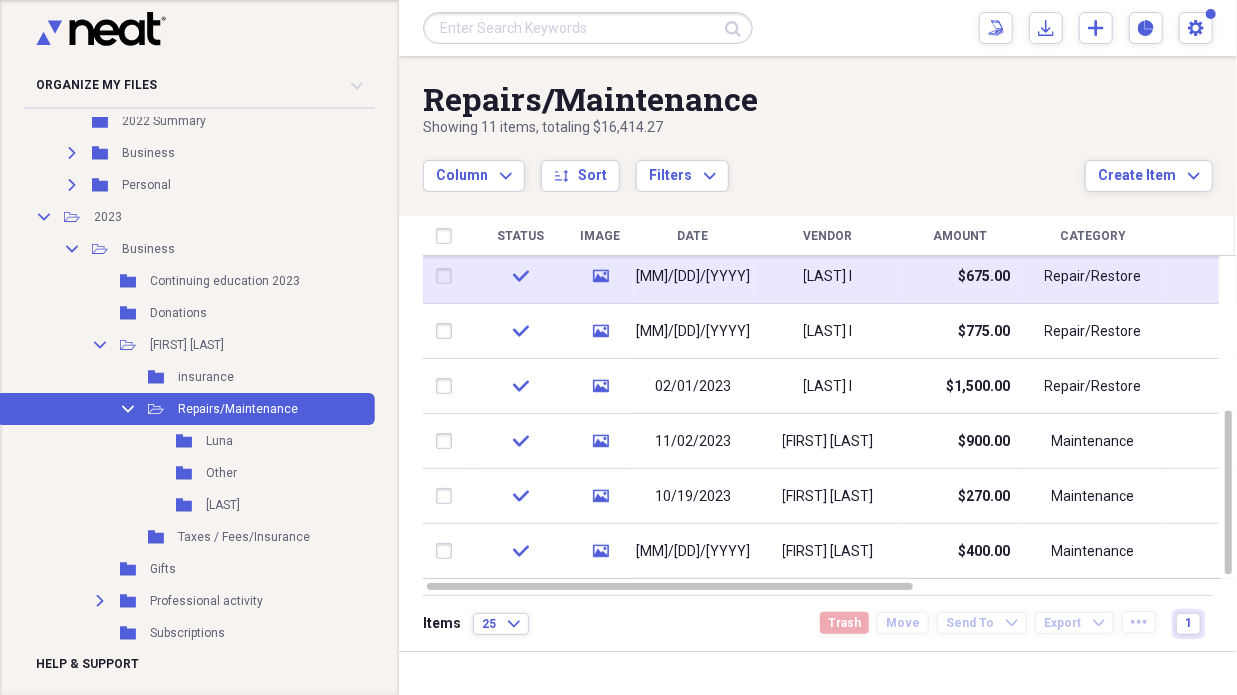 click at bounding box center (448, 276) 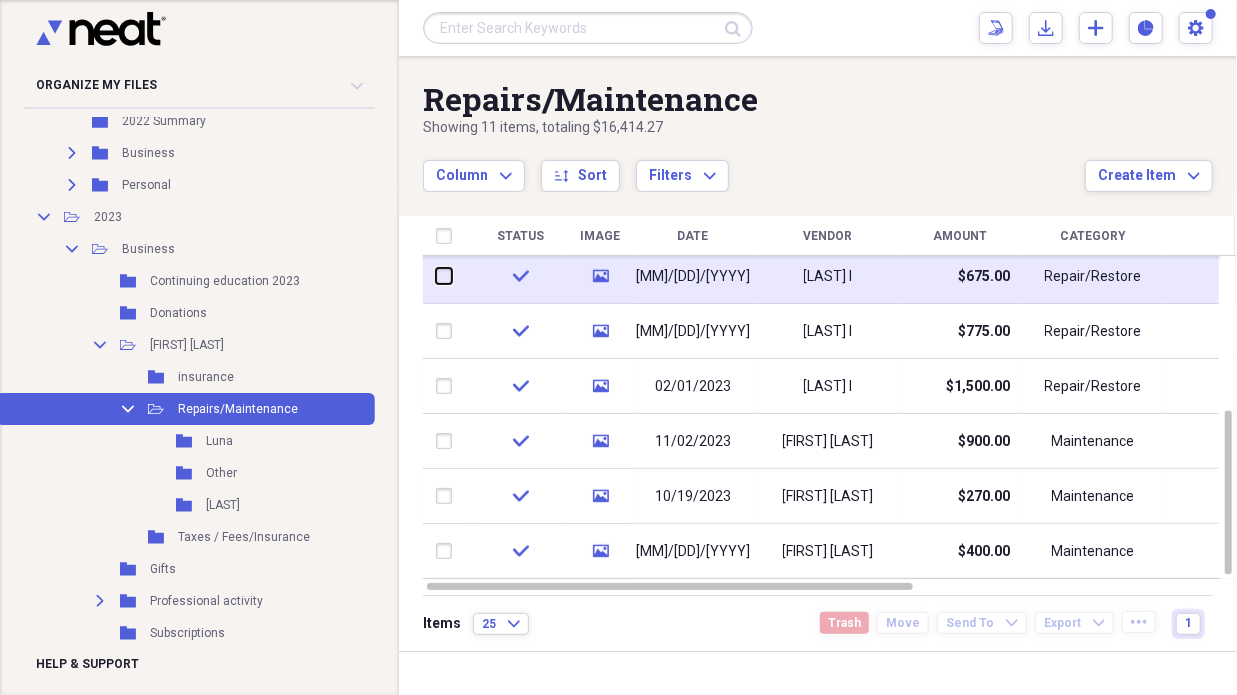 click at bounding box center [436, 276] 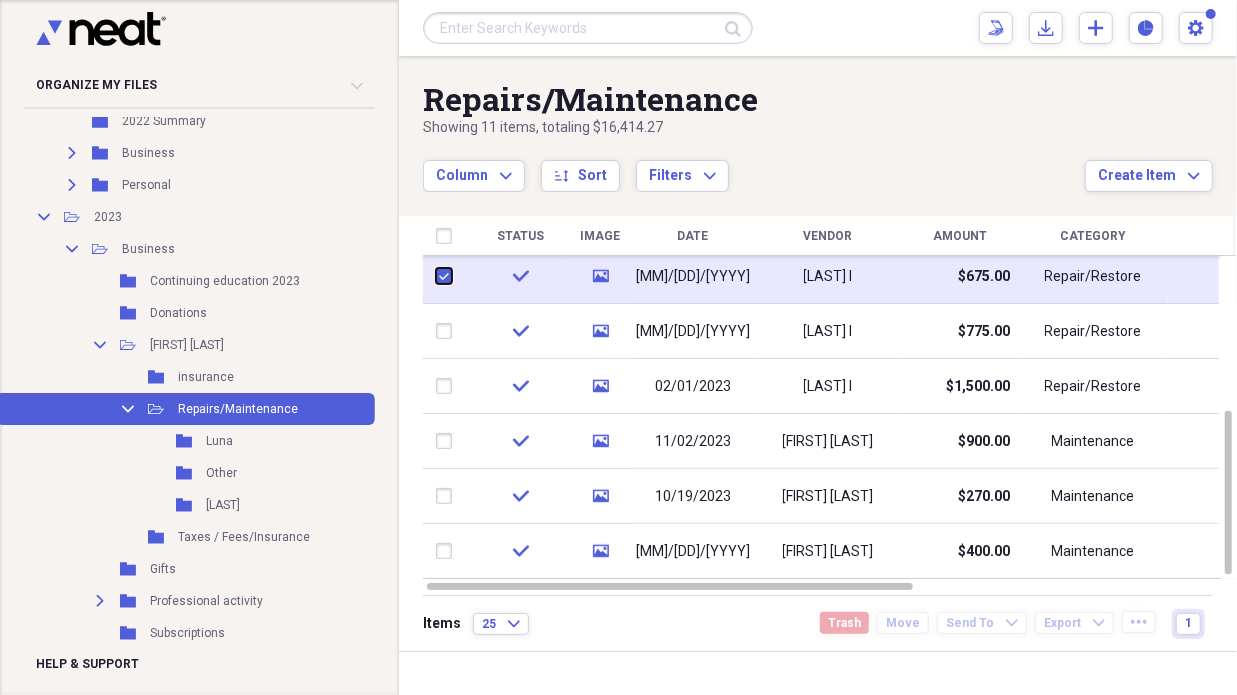 checkbox on "true" 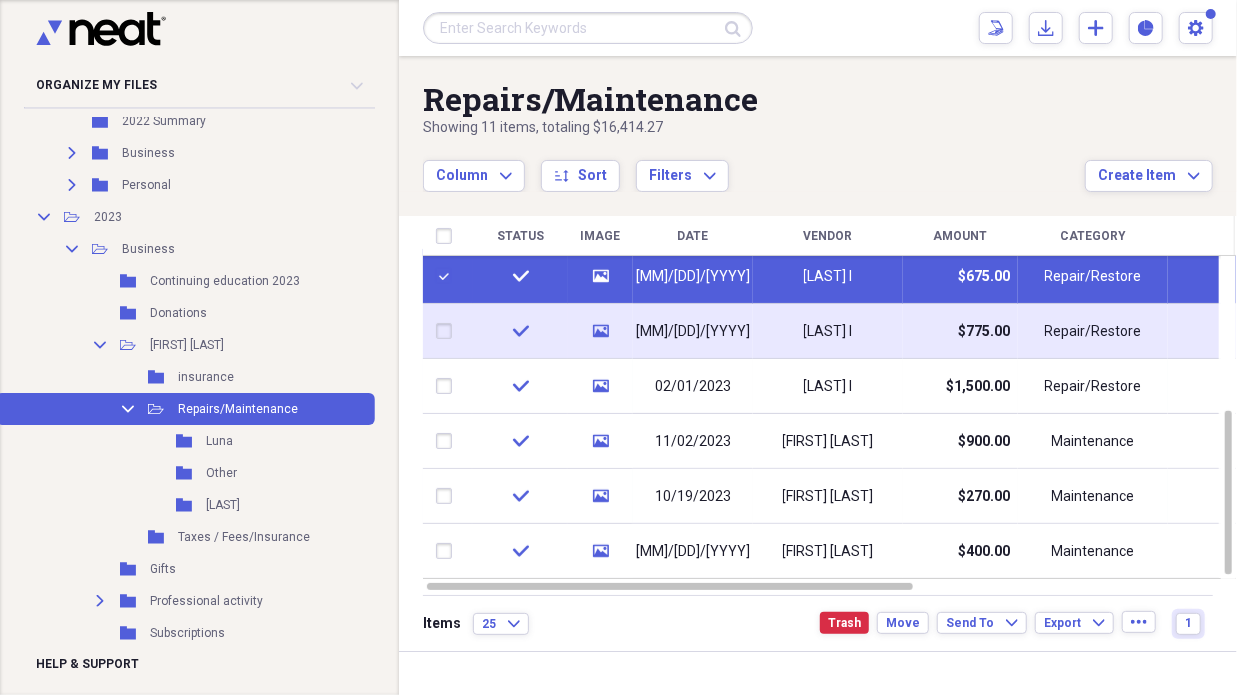 click at bounding box center (448, 331) 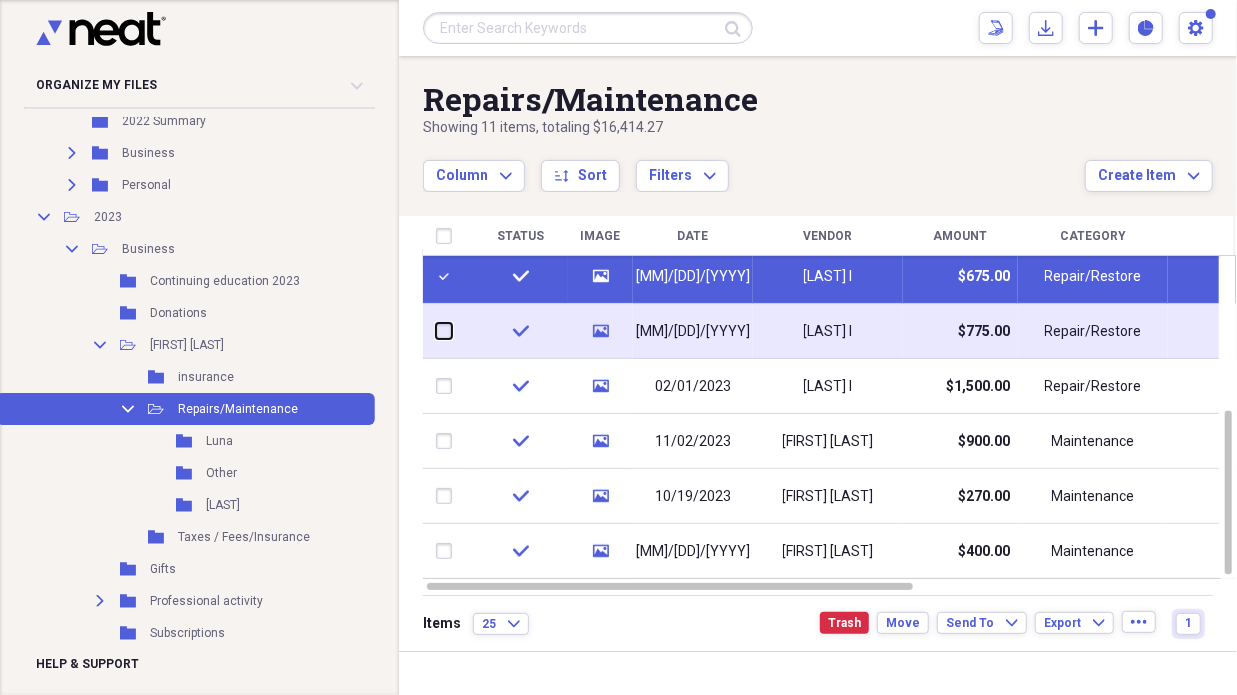 click at bounding box center (436, 331) 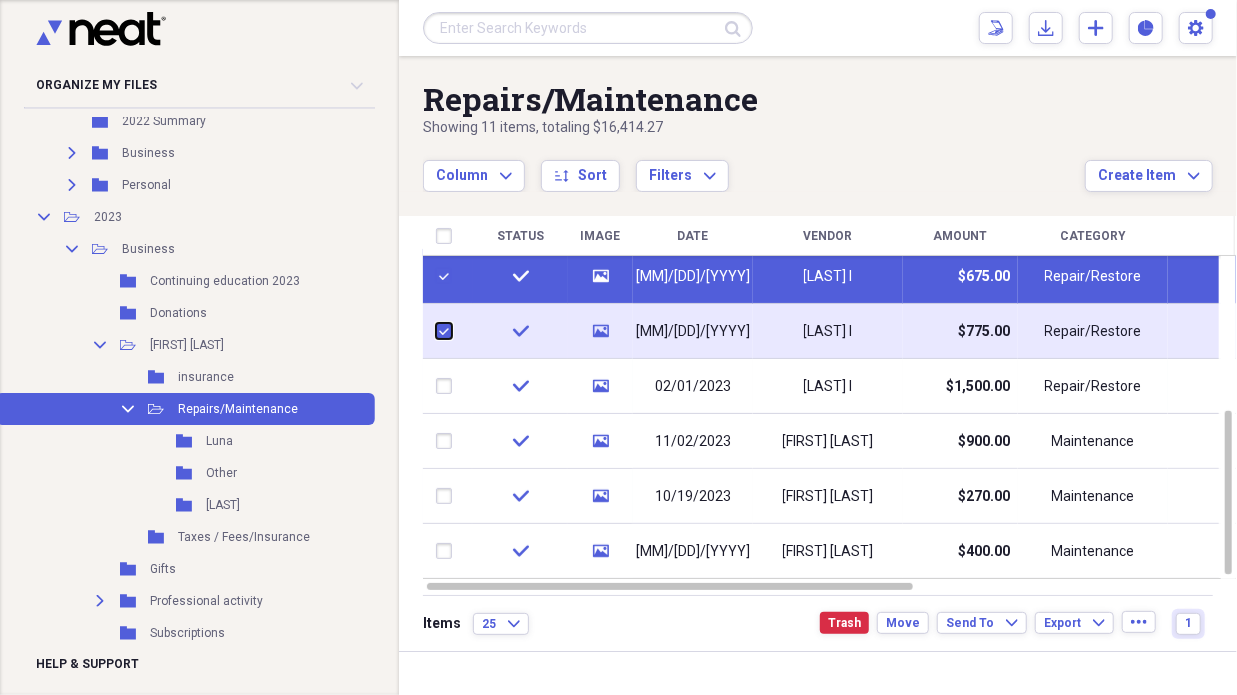 checkbox on "true" 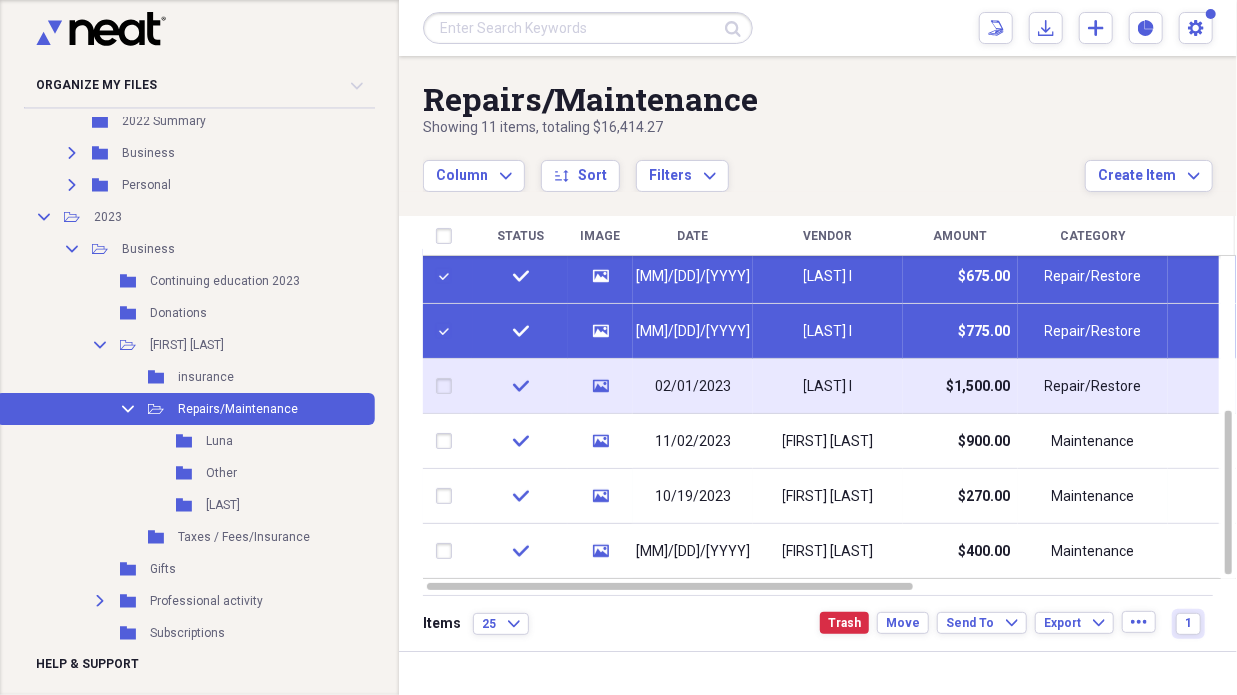click at bounding box center [448, 386] 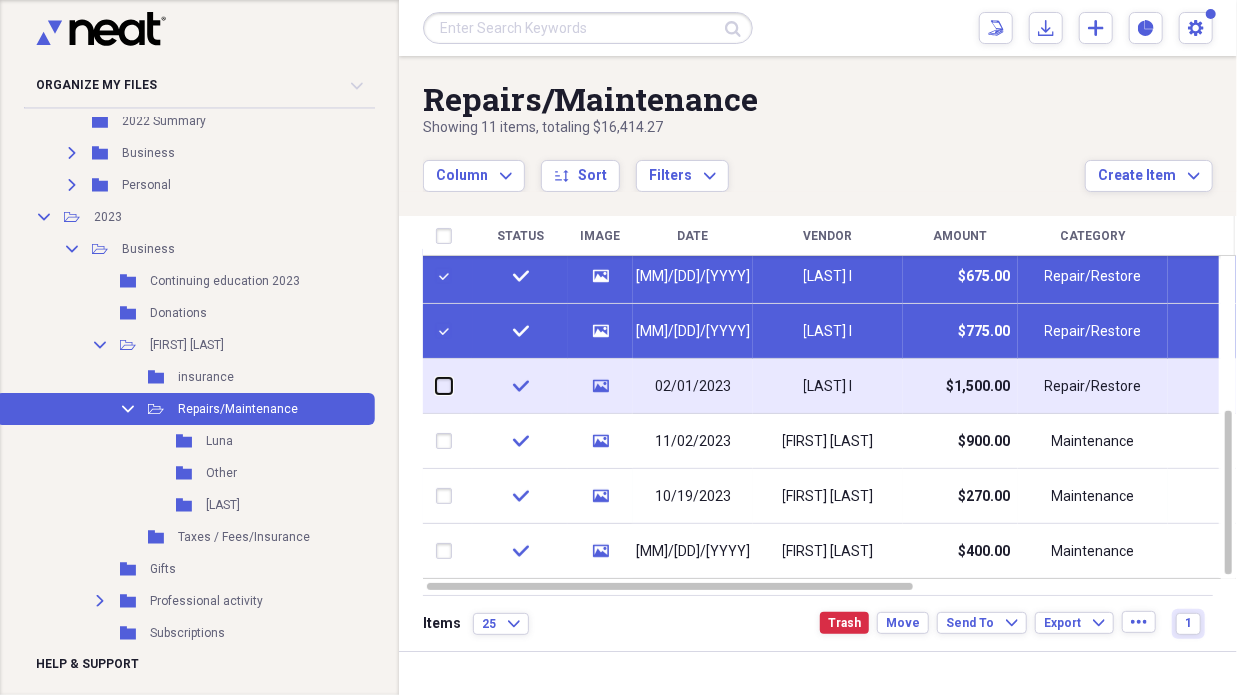 click at bounding box center (436, 386) 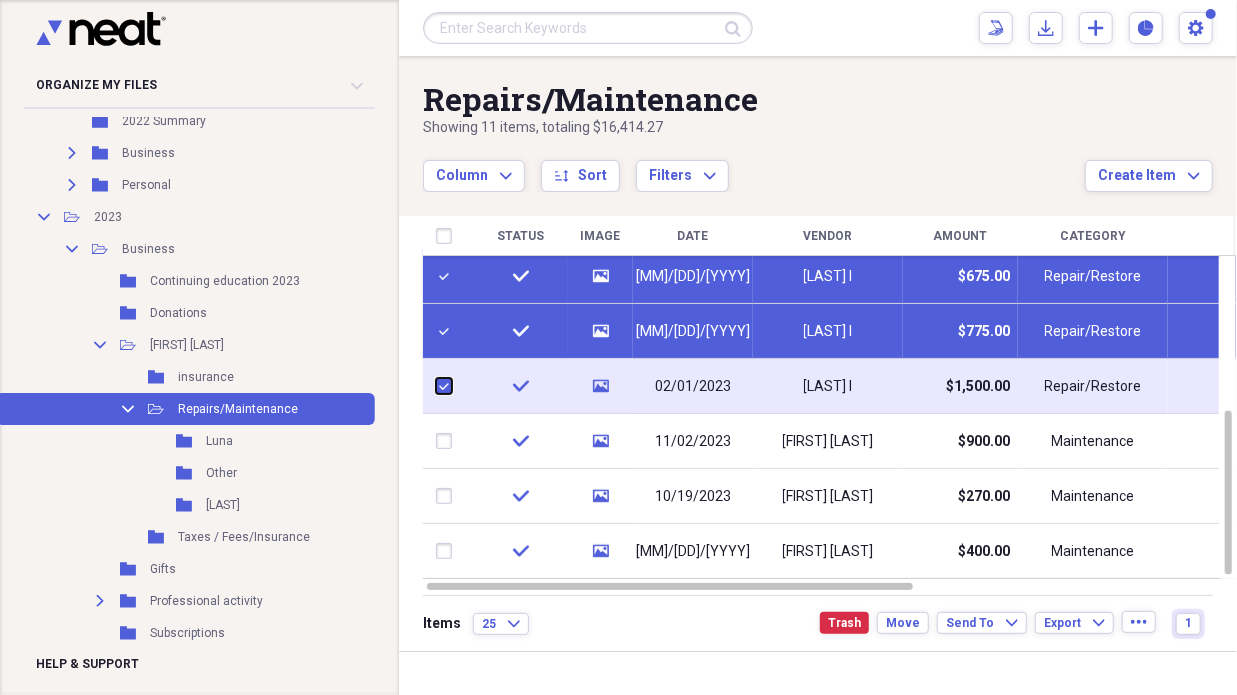 checkbox on "true" 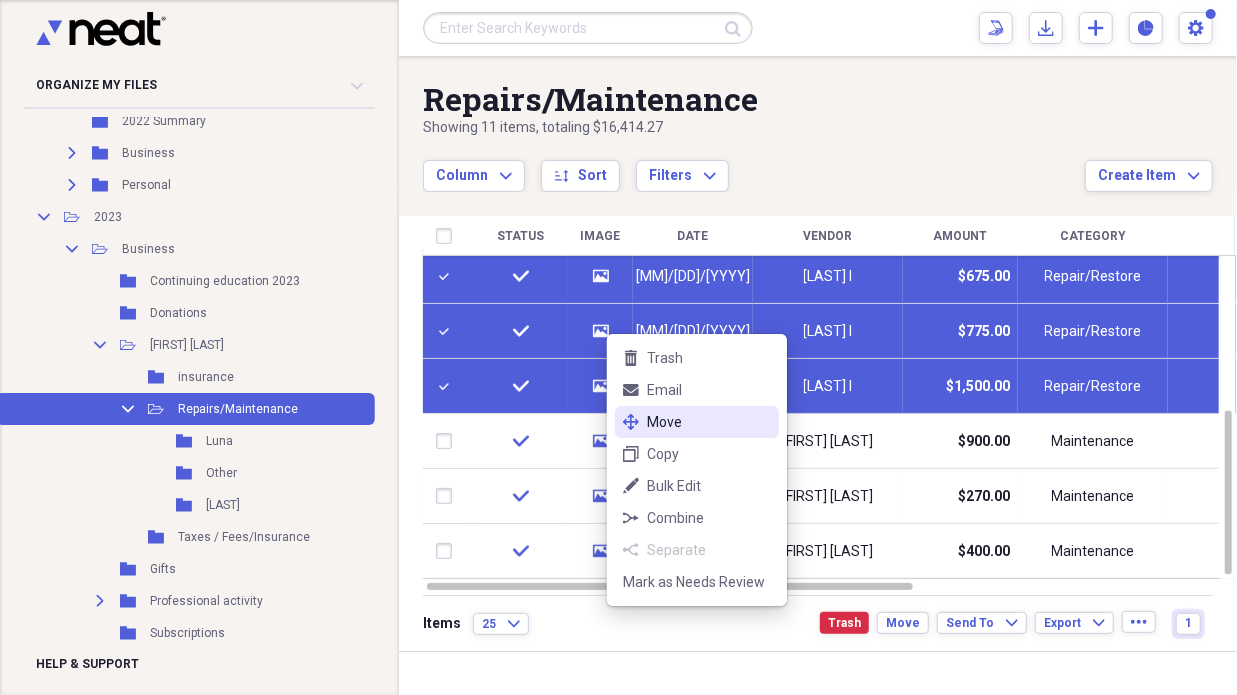 click on "Move" at bounding box center [709, 422] 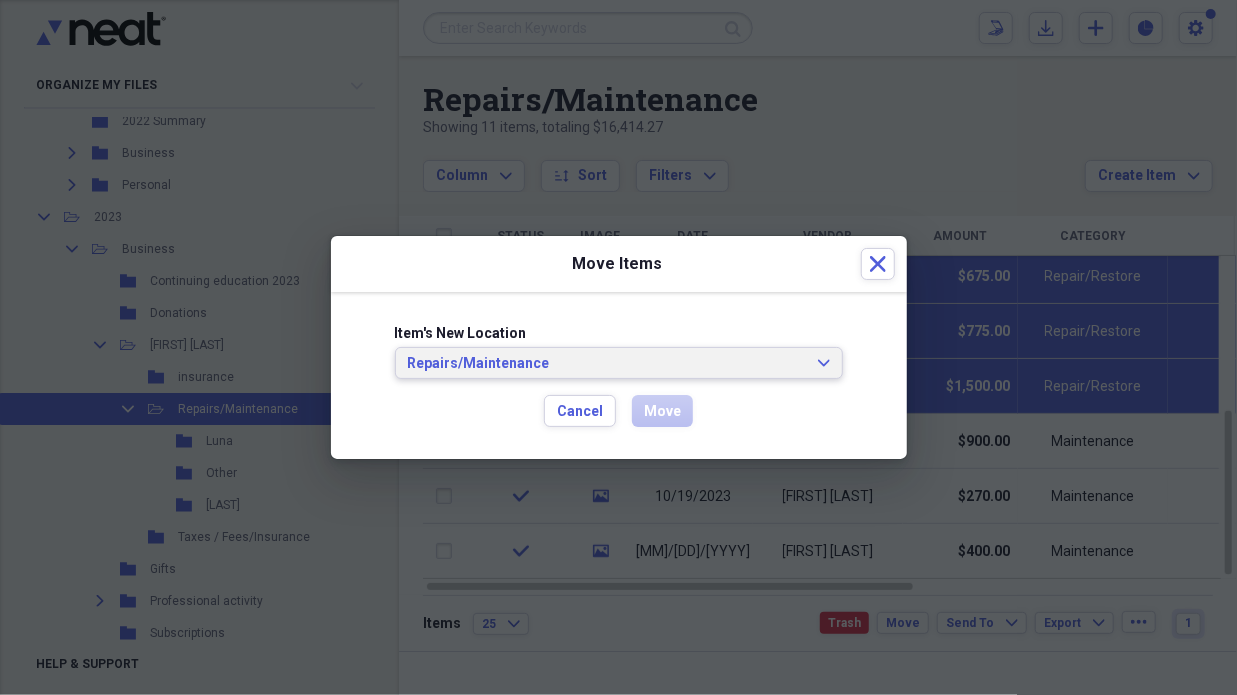 click on "Expand" 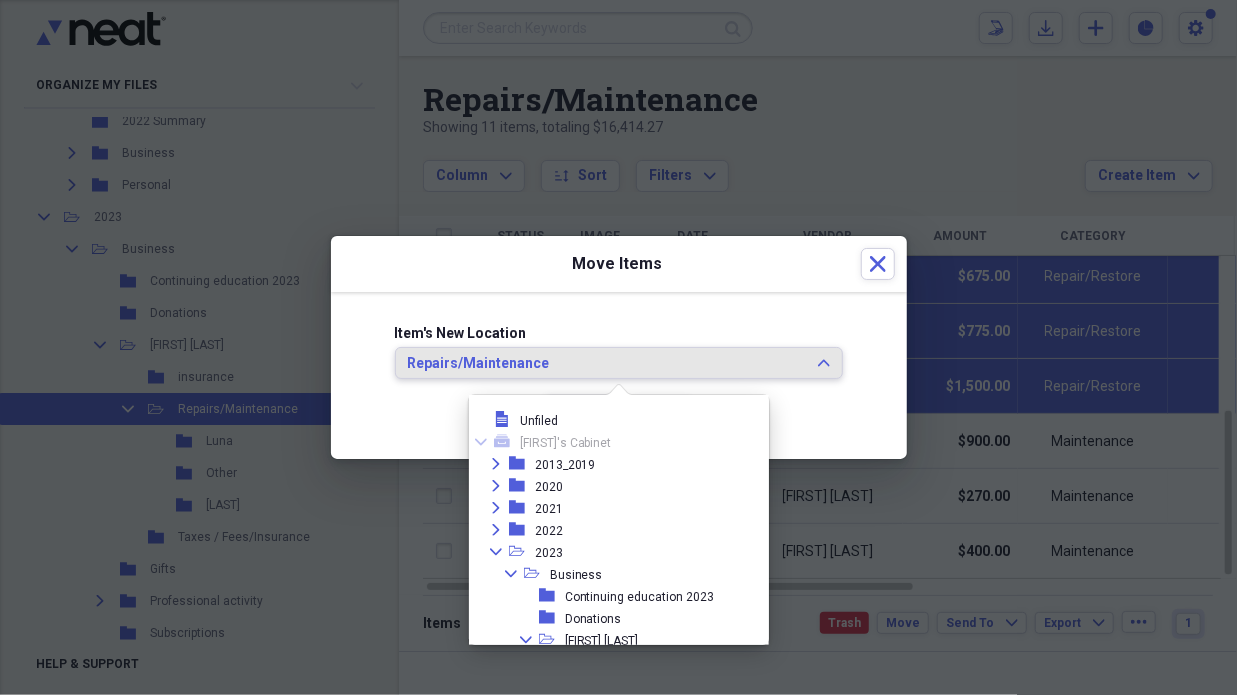 scroll, scrollTop: 165, scrollLeft: 0, axis: vertical 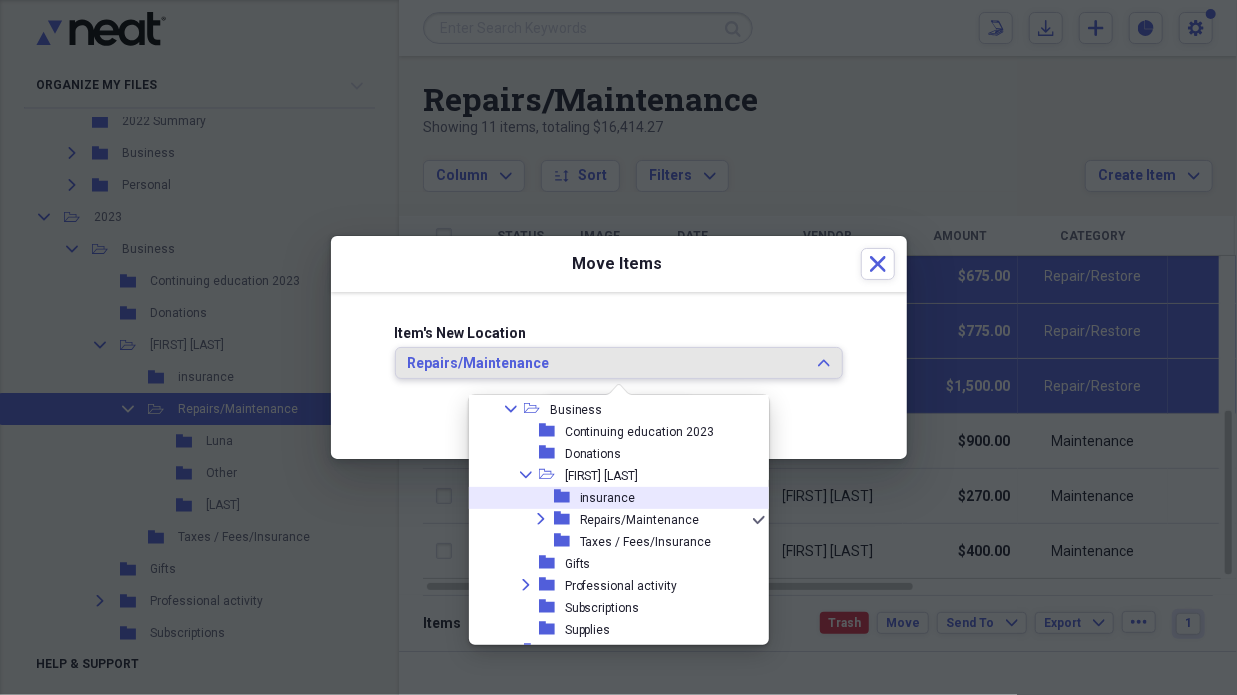 click on "folder insurance" at bounding box center (611, 498) 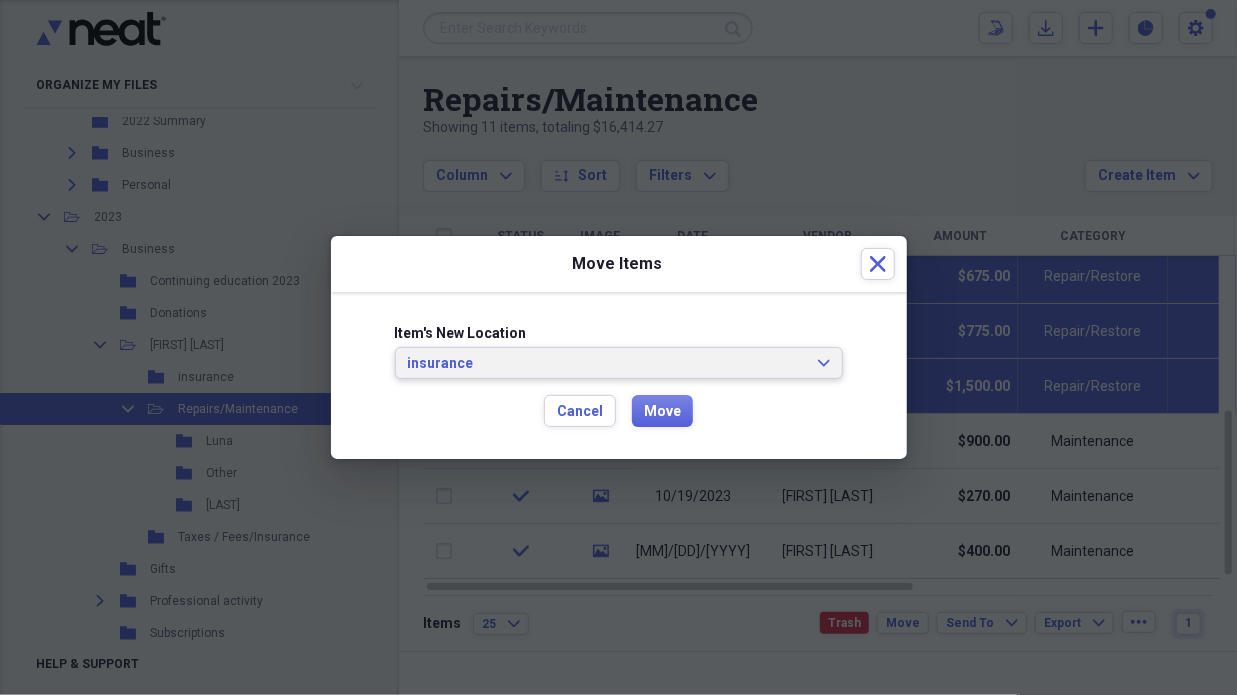 click on "insurance Expand" at bounding box center (619, 363) 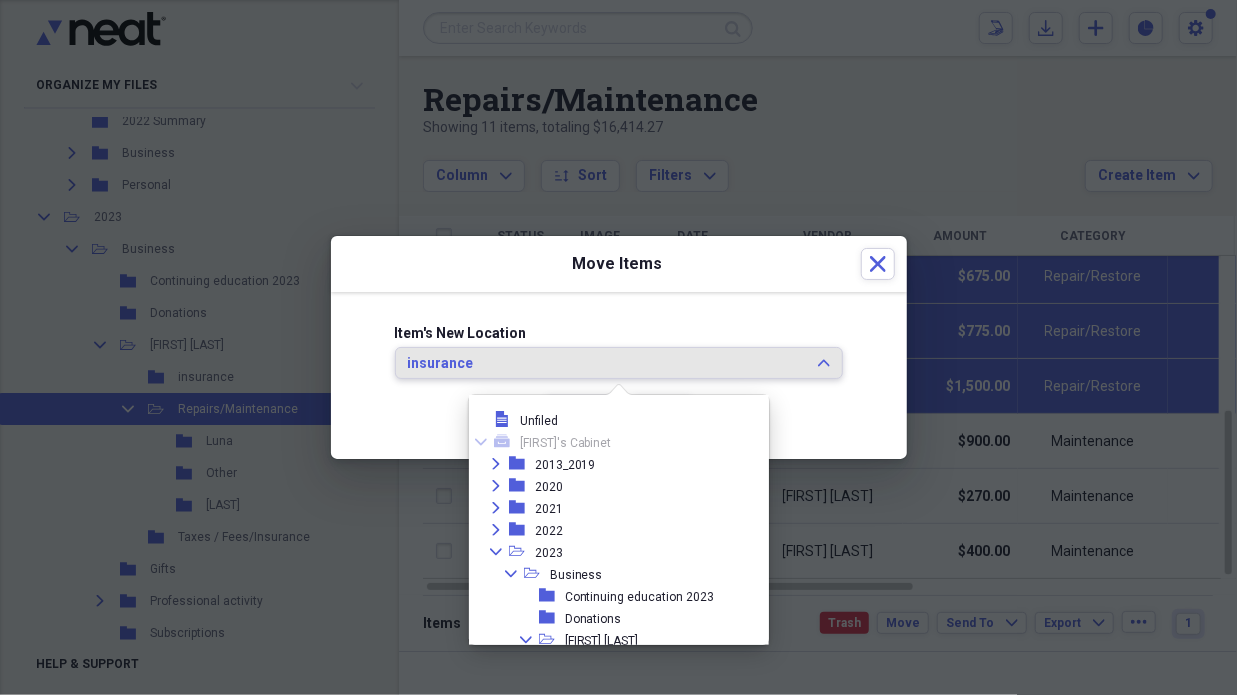 scroll, scrollTop: 143, scrollLeft: 0, axis: vertical 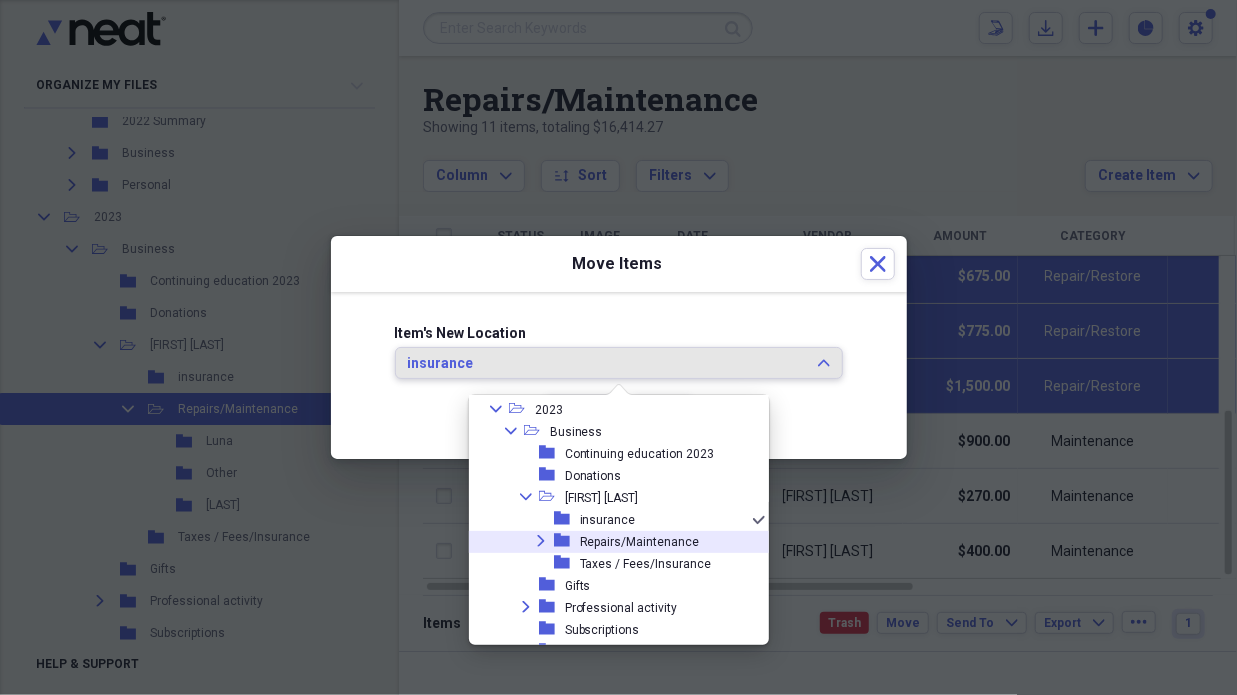 click on "Repairs/Maintenance" at bounding box center [640, 542] 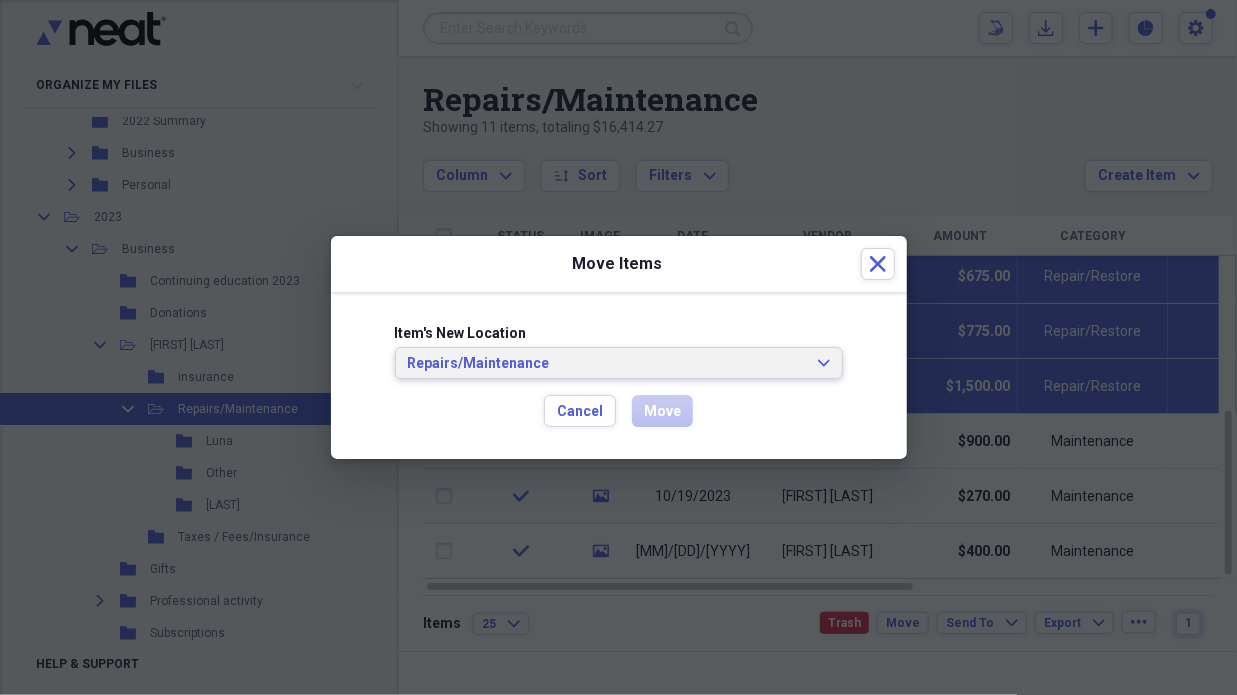 click on "Expand" 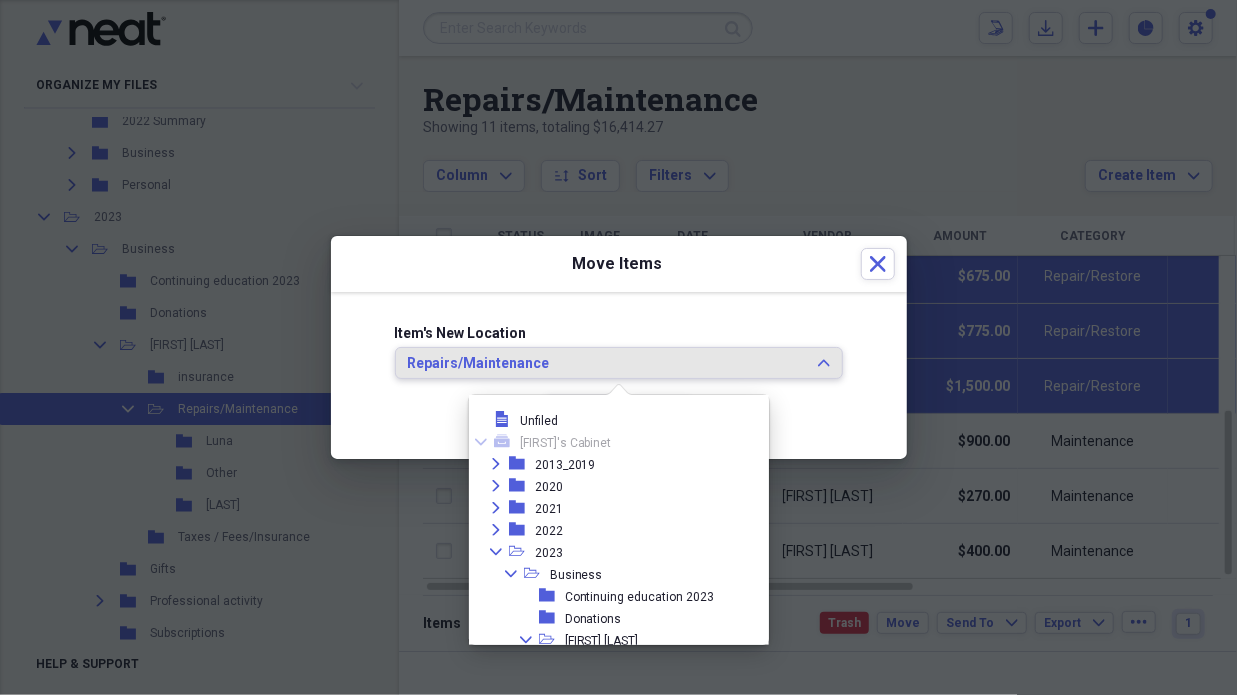 scroll, scrollTop: 165, scrollLeft: 0, axis: vertical 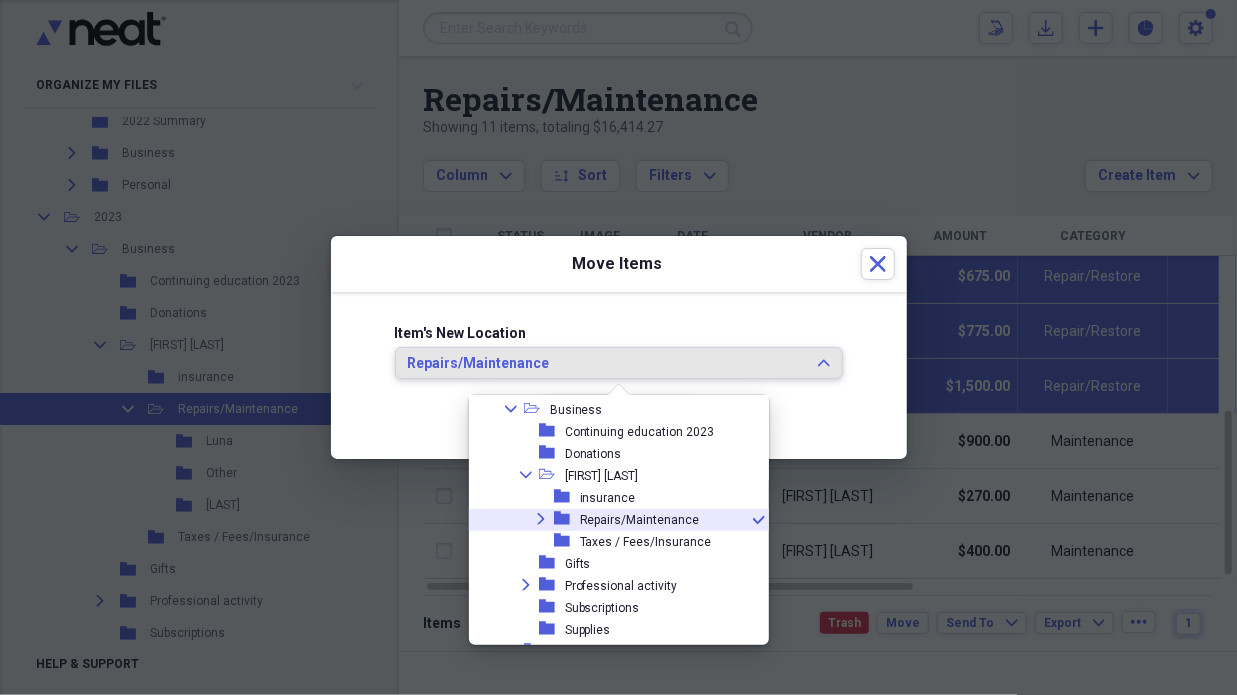 click on "Expand" at bounding box center (541, 519) 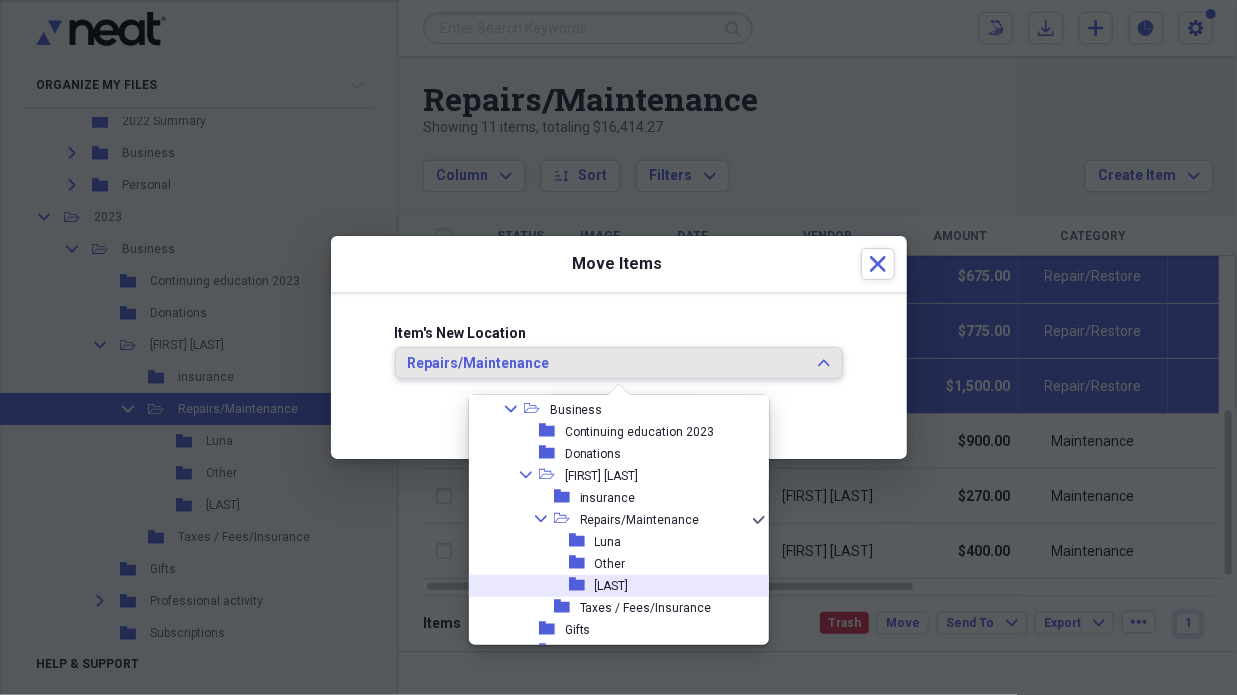 click 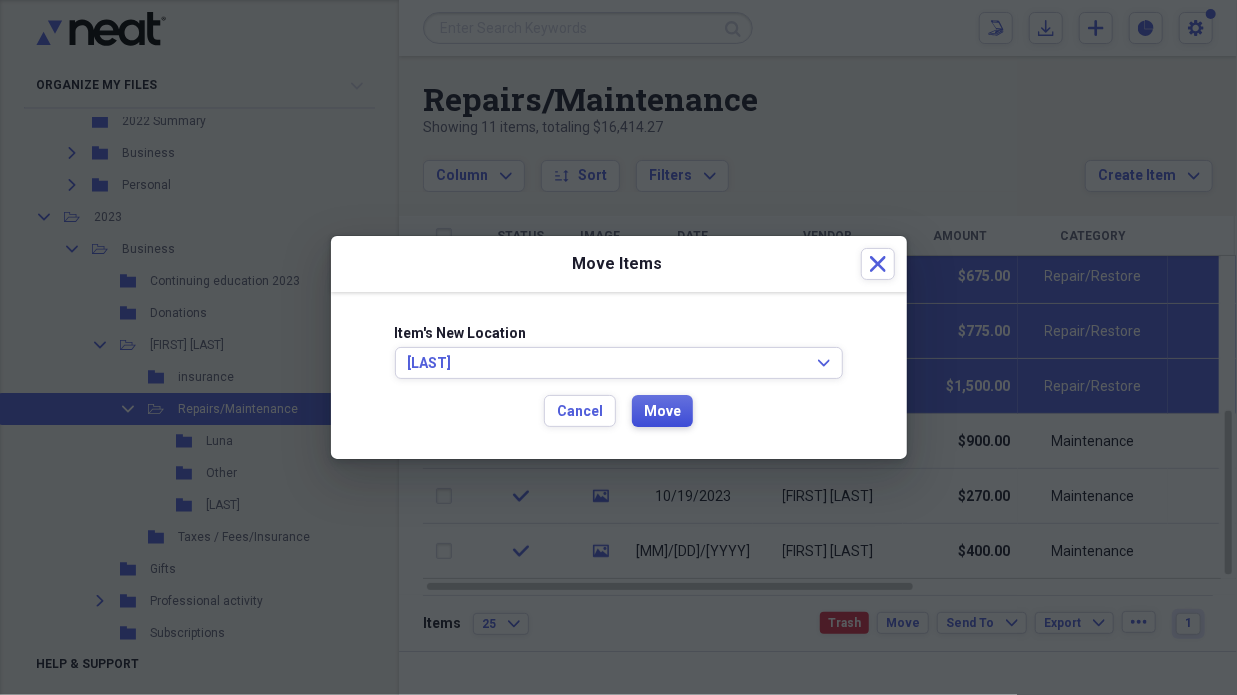 click on "Move" at bounding box center [662, 412] 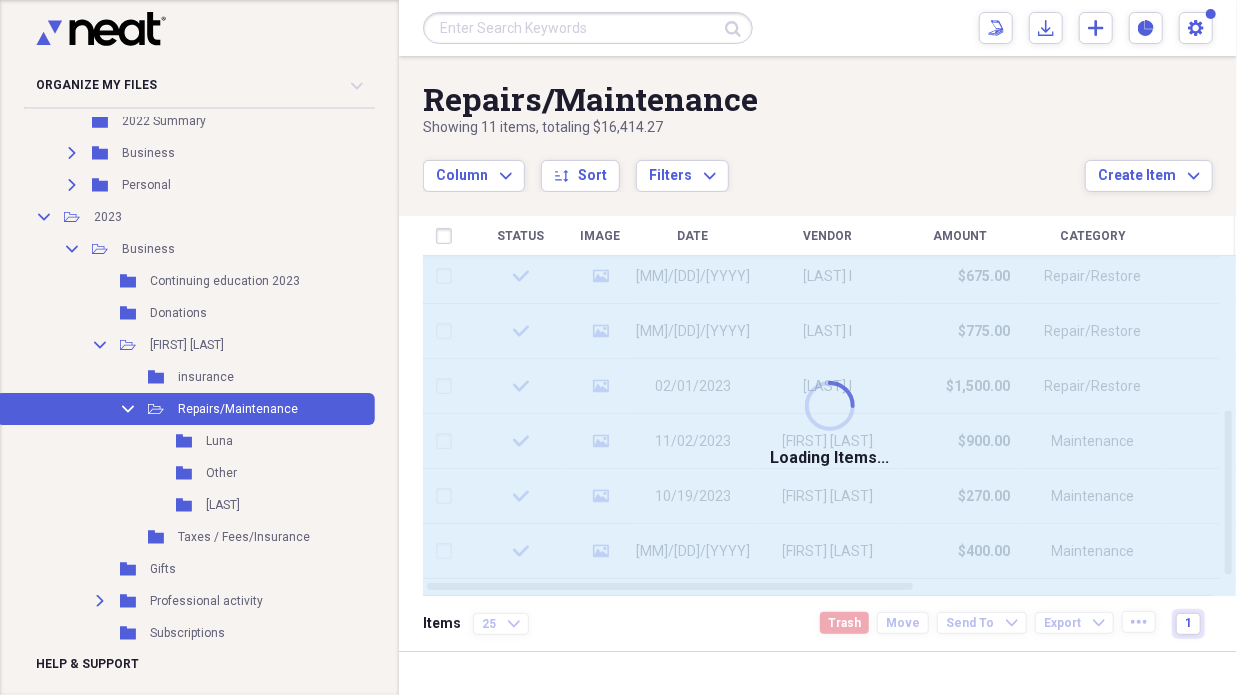 checkbox on "false" 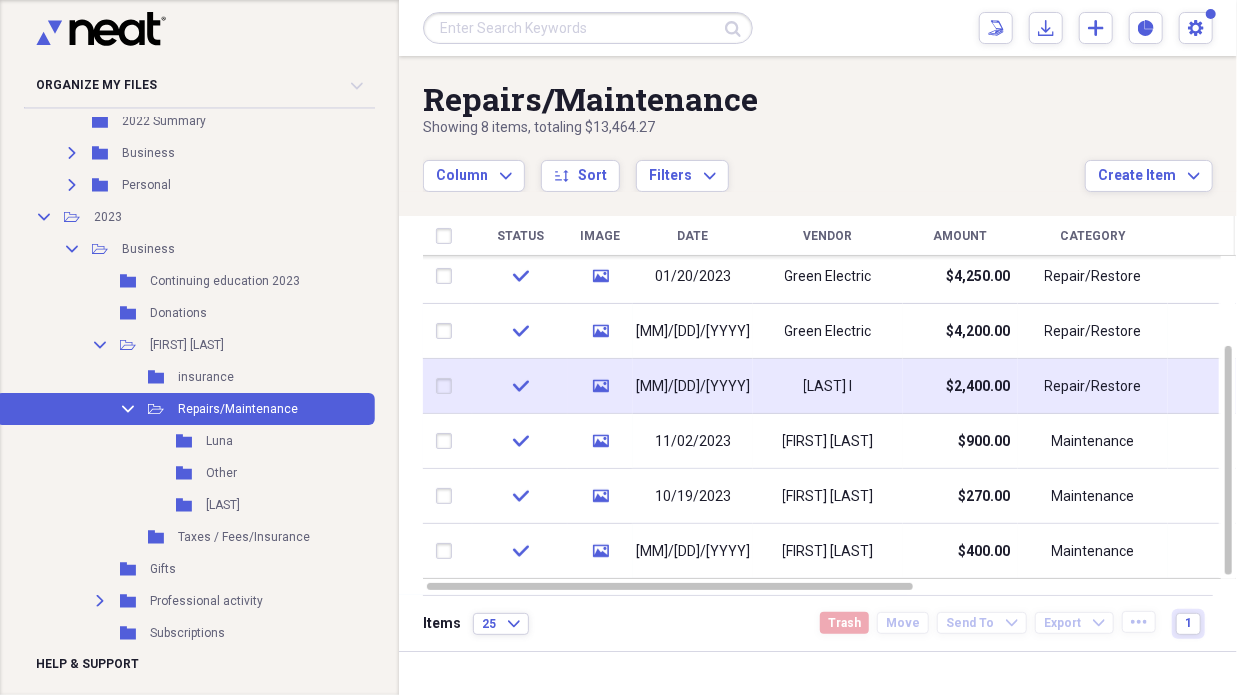 click at bounding box center (448, 386) 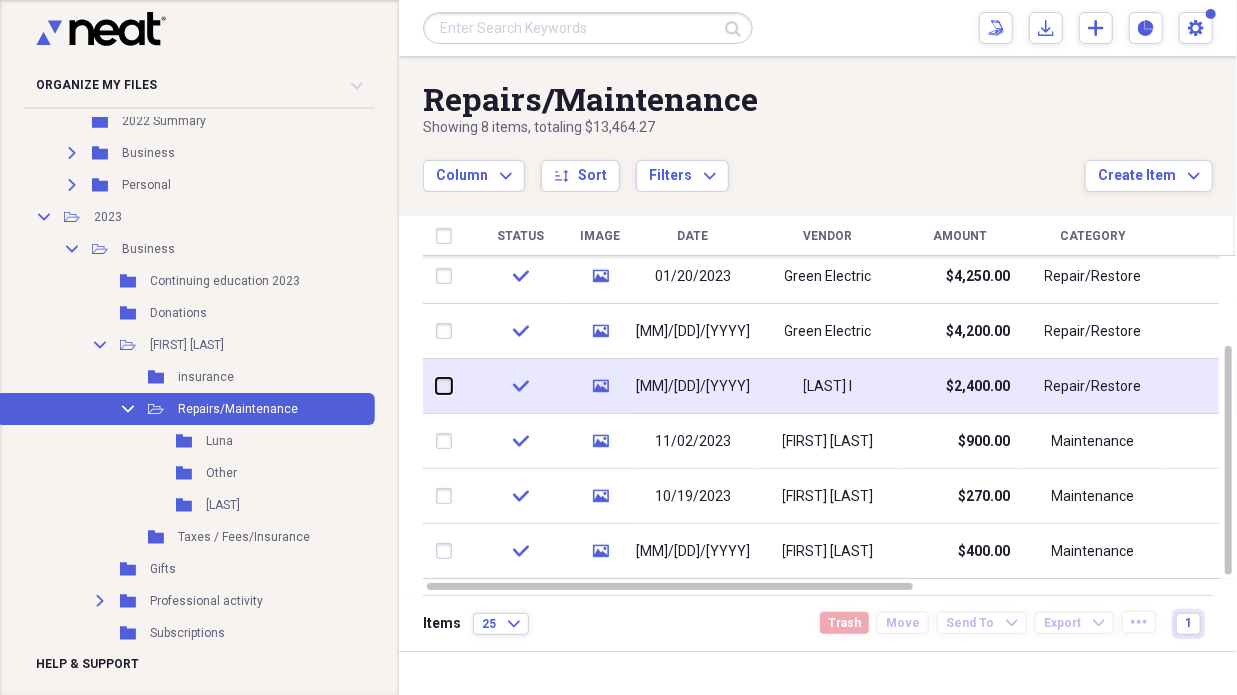 click at bounding box center (436, 386) 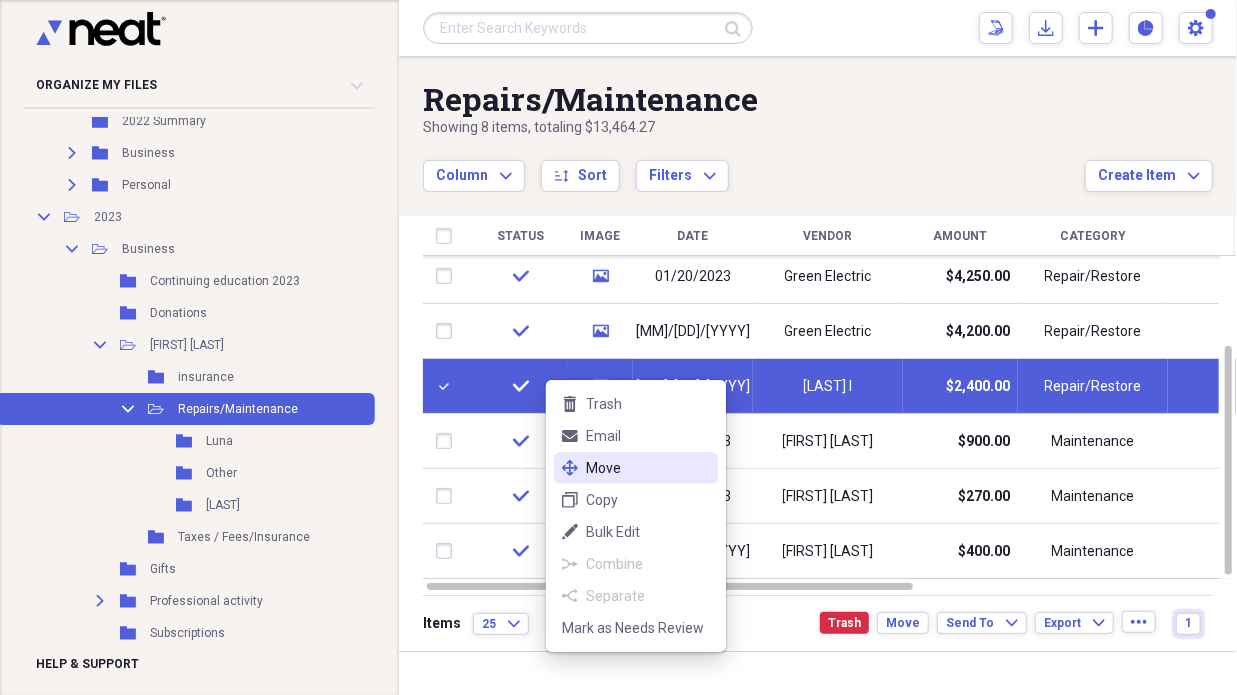 click on "move Move" at bounding box center (636, 468) 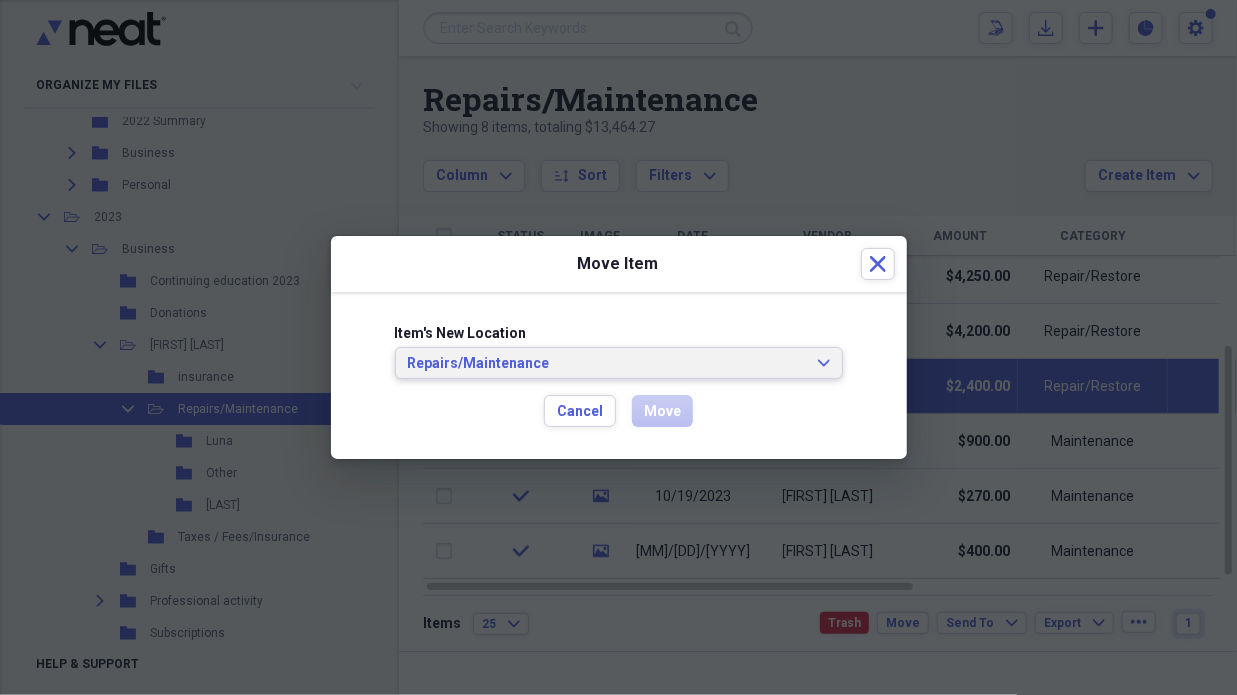click on "Expand" 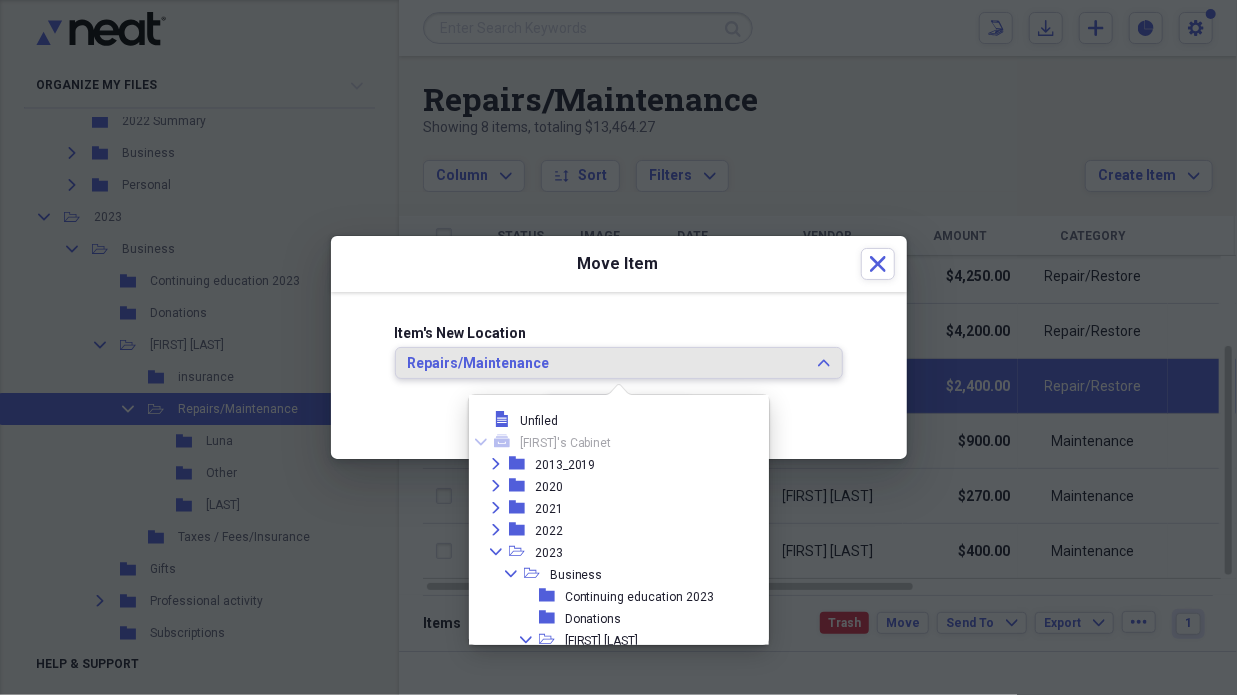 scroll, scrollTop: 165, scrollLeft: 0, axis: vertical 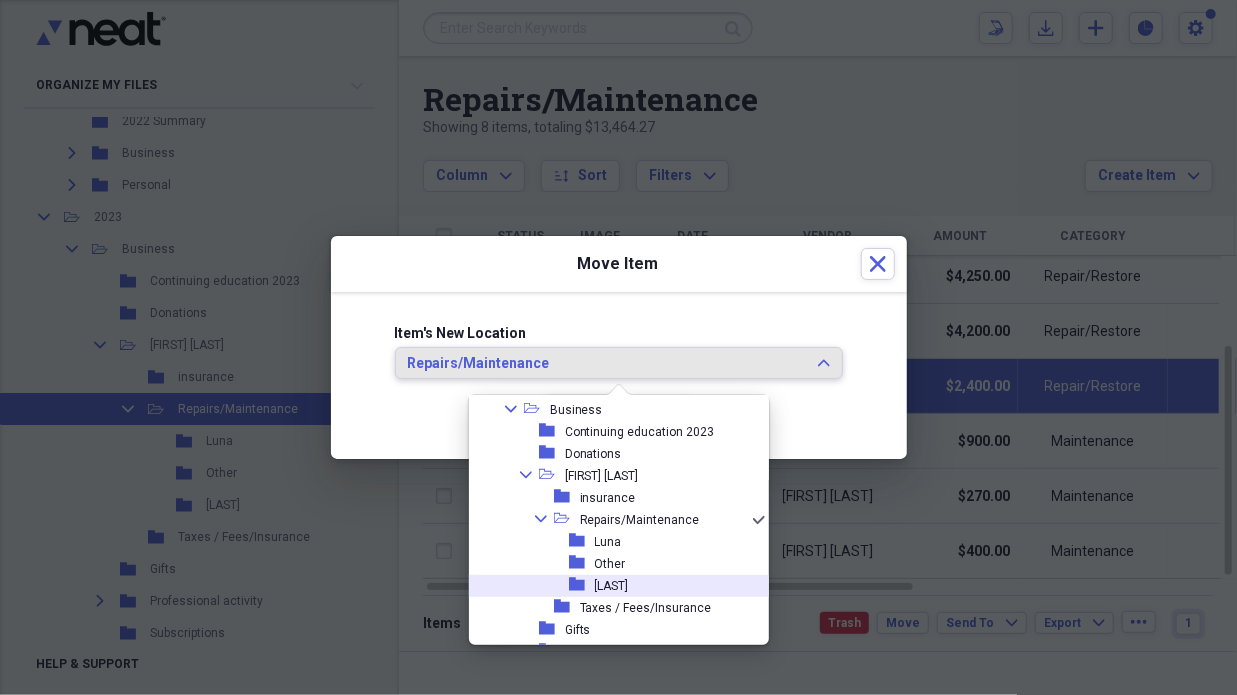 click on "[LAST]" at bounding box center (612, 586) 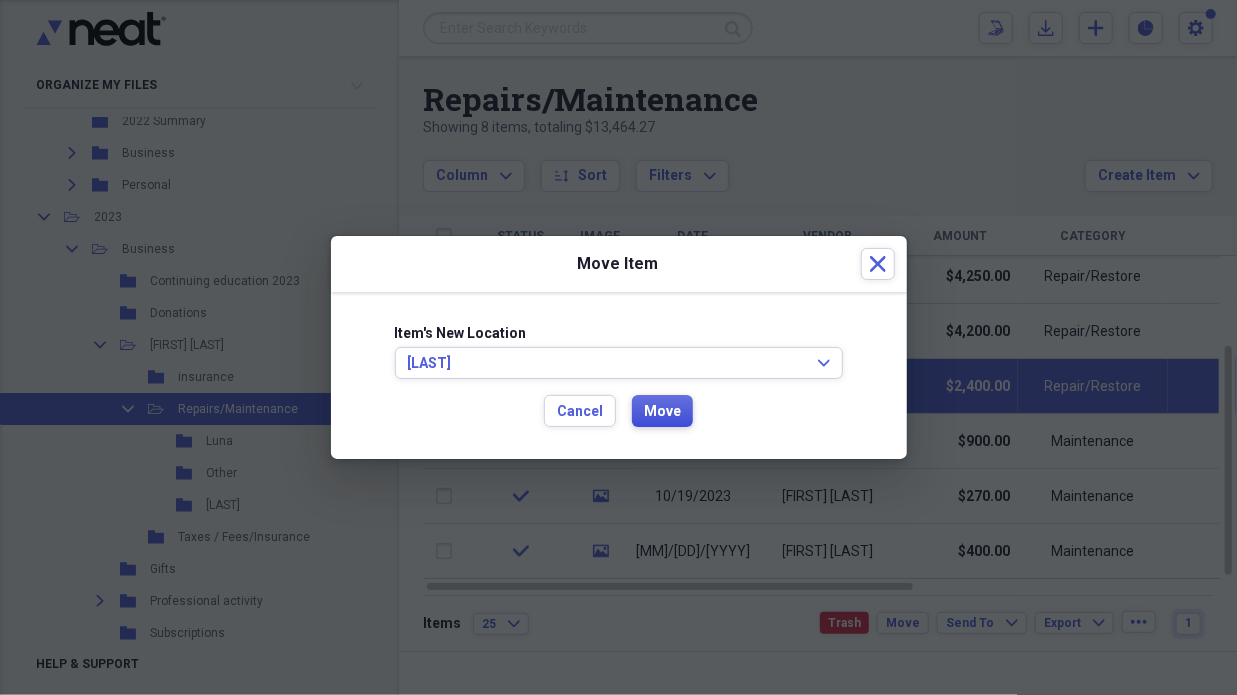 click on "Move" at bounding box center (662, 412) 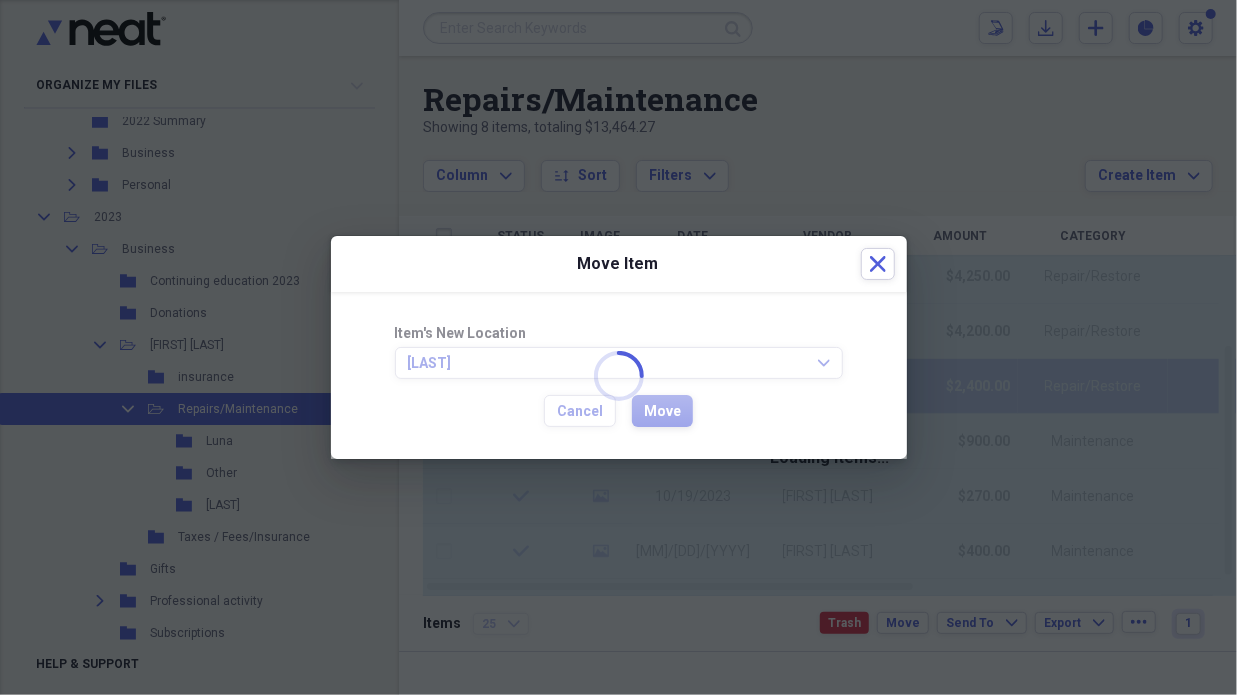checkbox on "false" 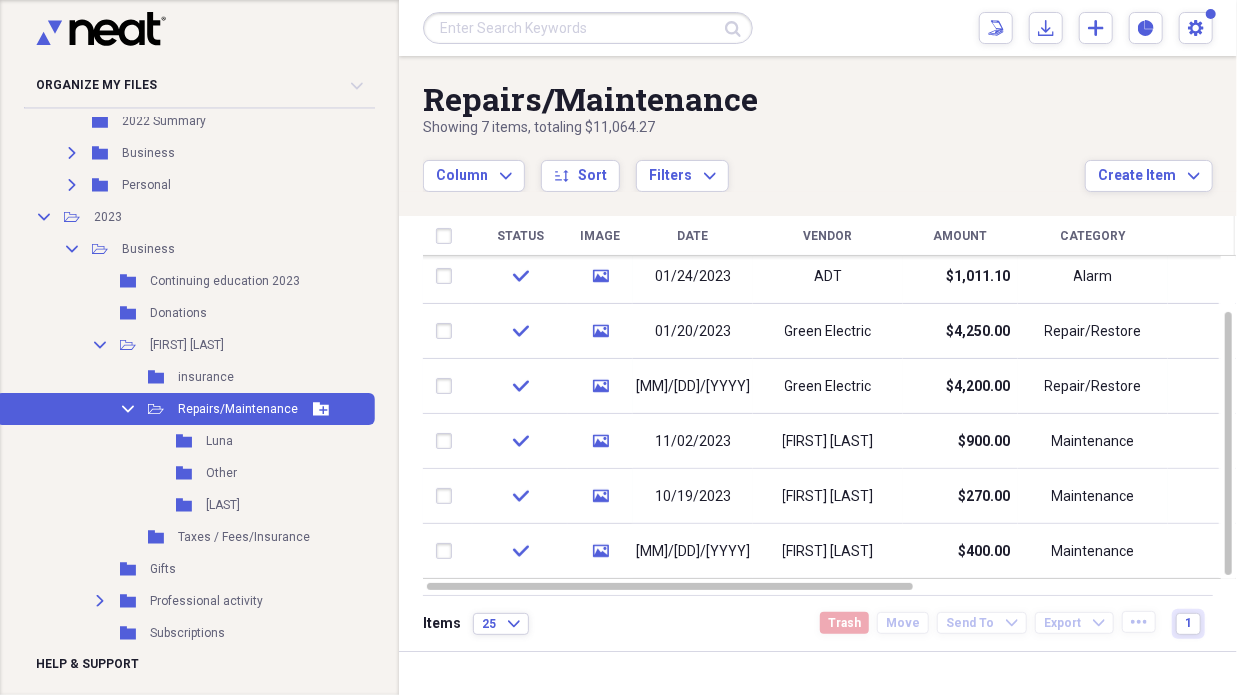 click on "Open Folder" 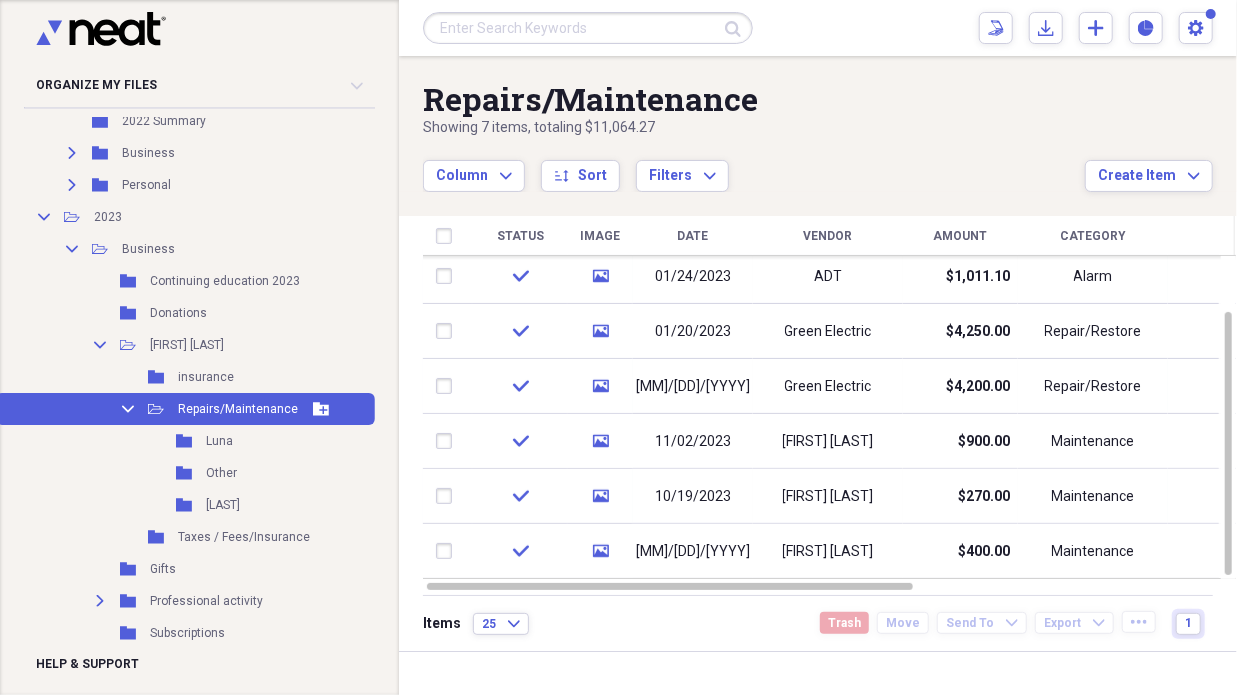 click on "Collapse" 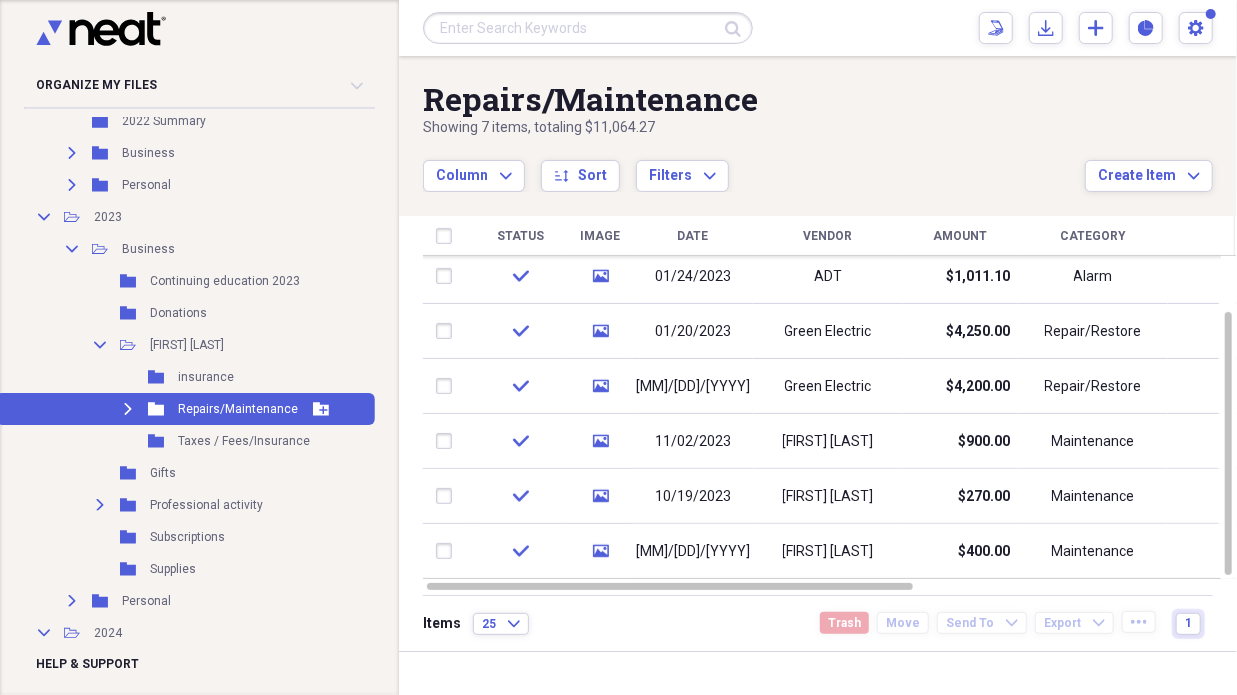 click on "Expand" at bounding box center (128, 409) 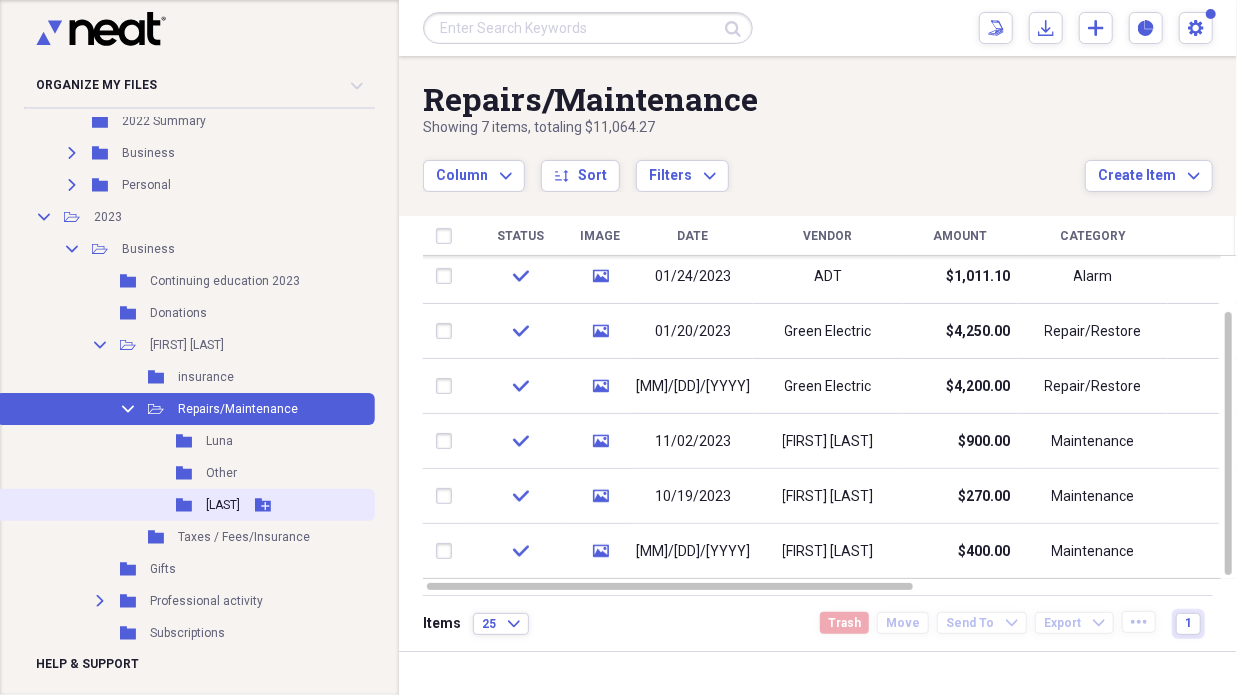 click 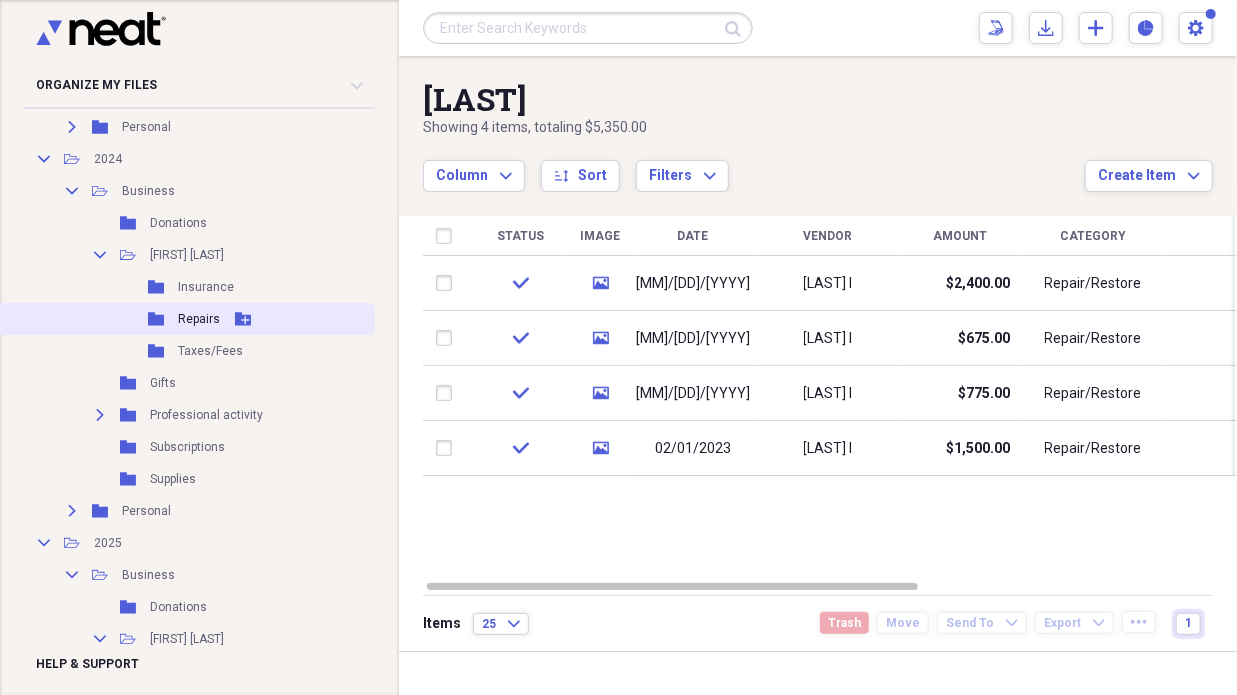 scroll, scrollTop: 900, scrollLeft: 0, axis: vertical 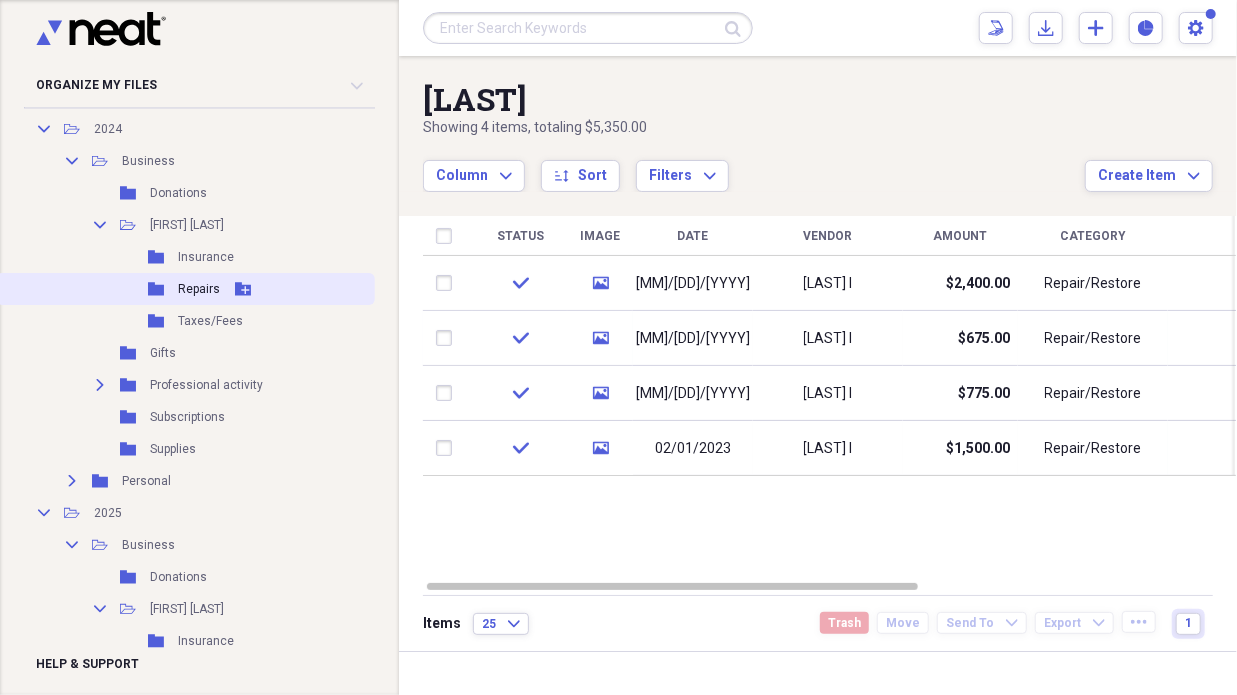 click on "Folder" 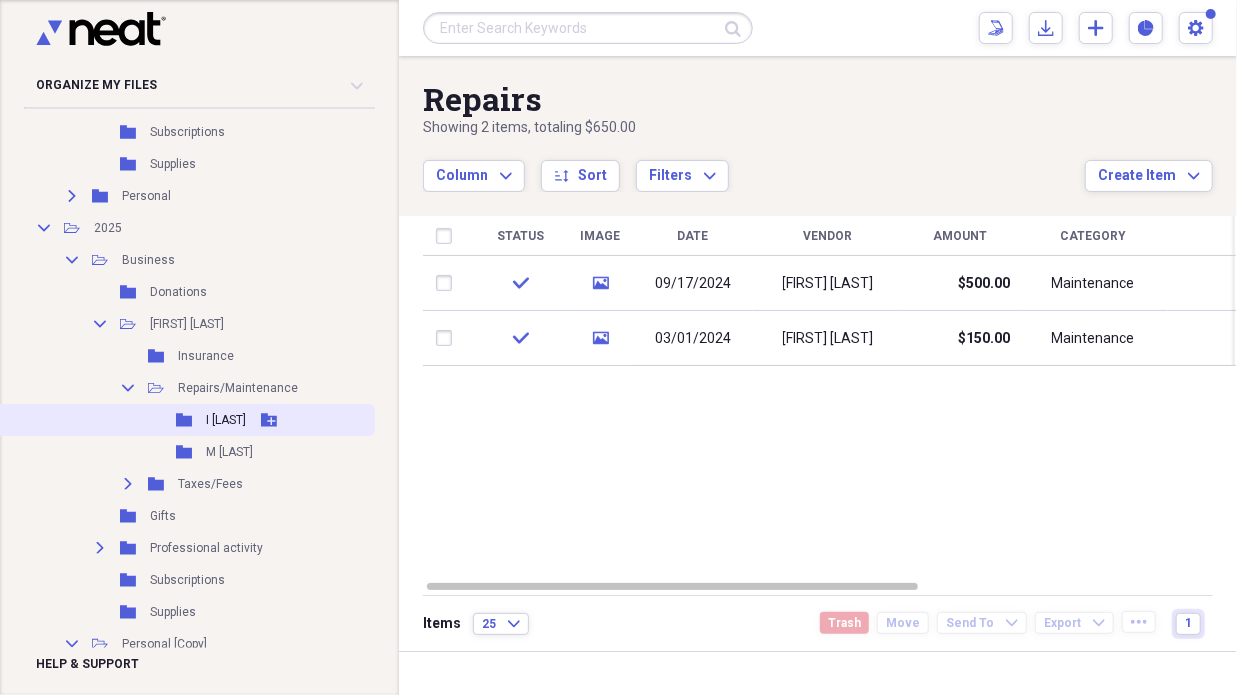 scroll, scrollTop: 1200, scrollLeft: 0, axis: vertical 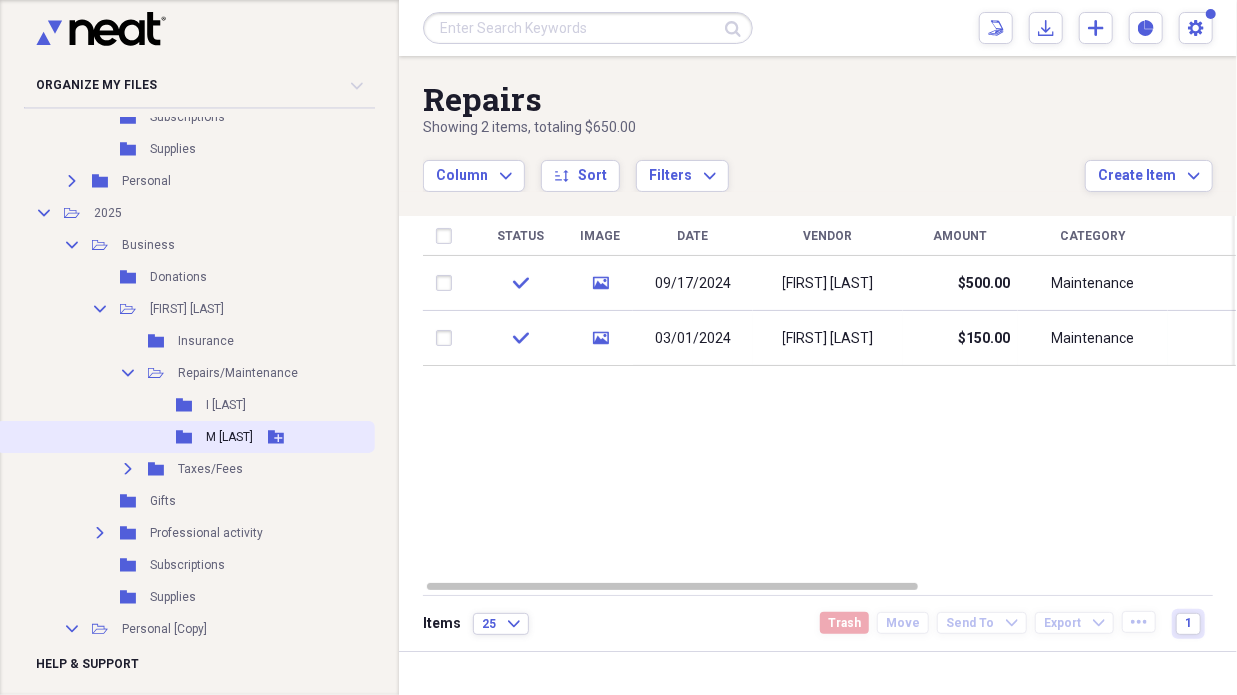 click 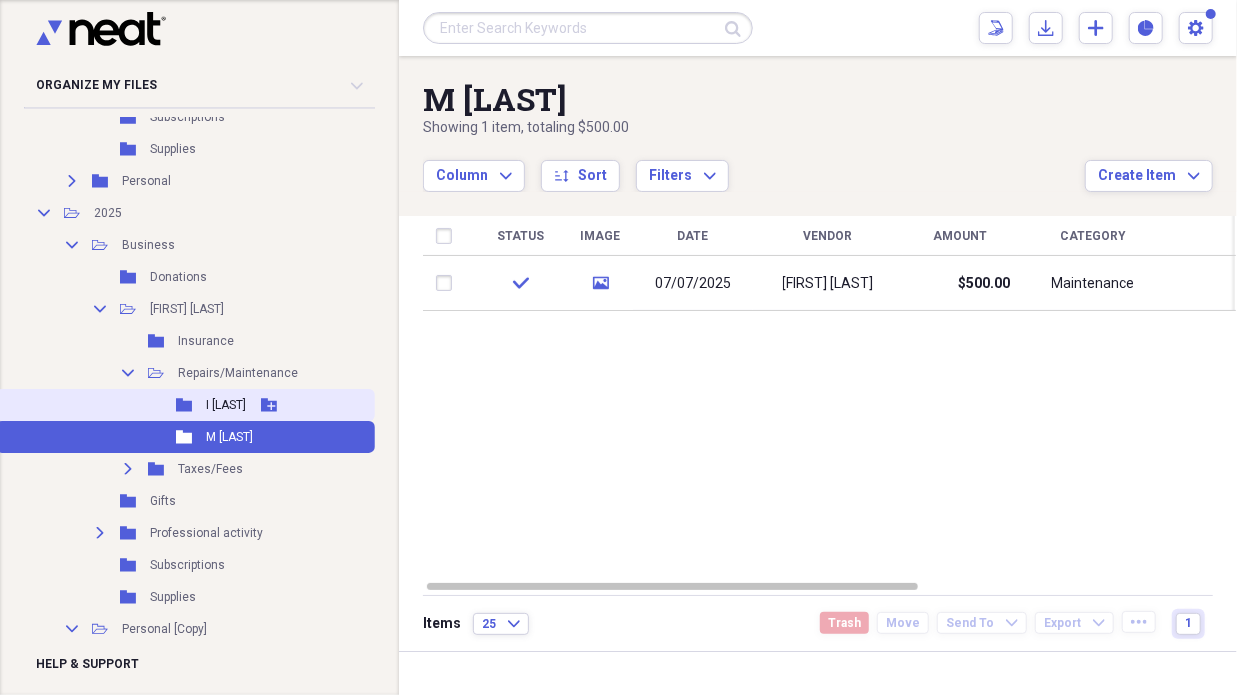 click on "Folder" 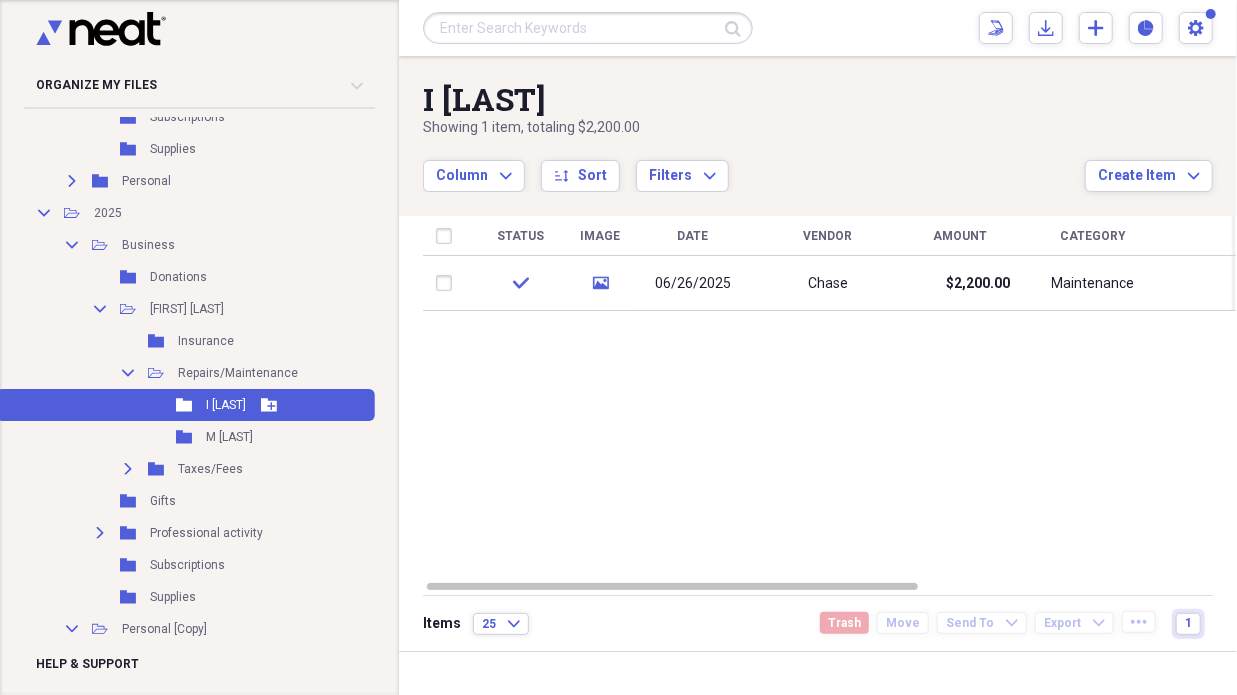 click on "Folder I [LAST] Add Folder" at bounding box center [185, 405] 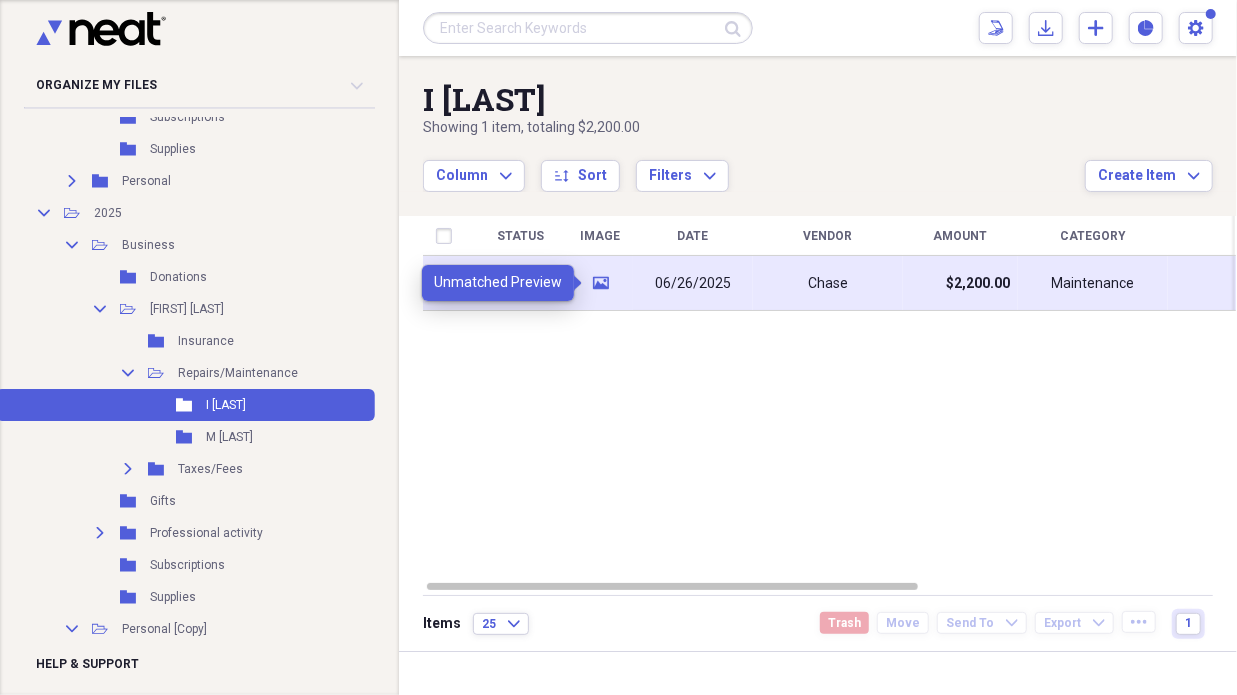 click 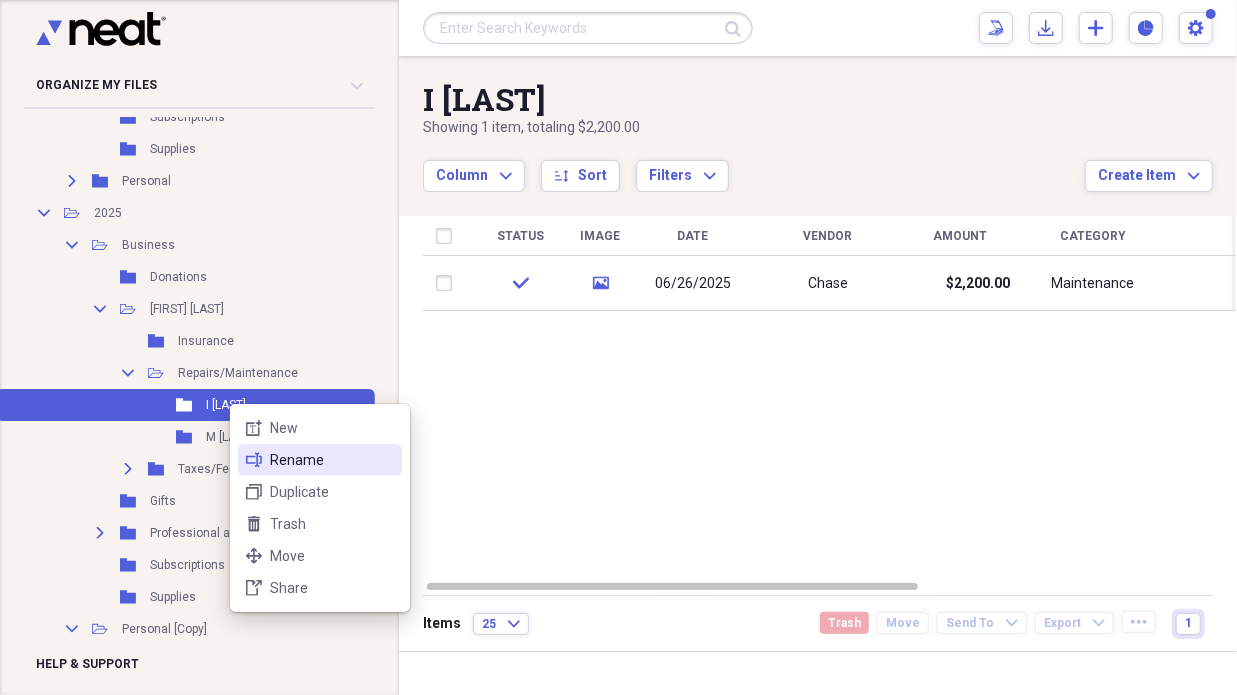 click on "Rename" at bounding box center (332, 460) 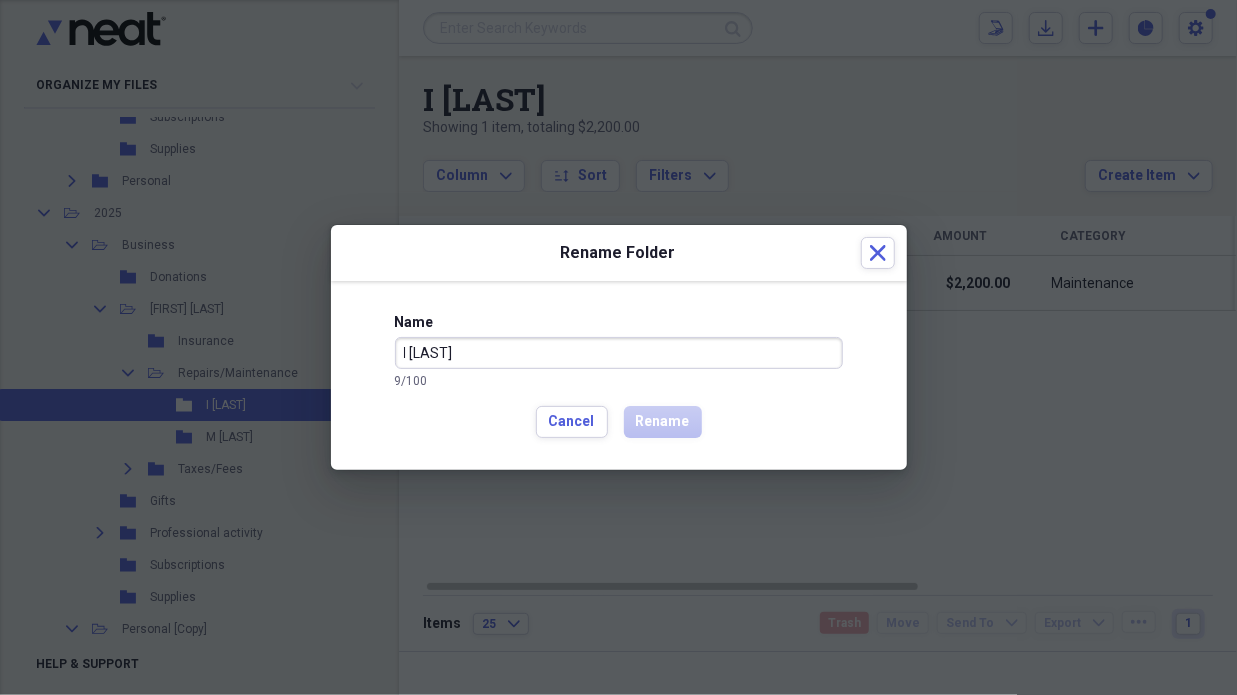 drag, startPoint x: 412, startPoint y: 355, endPoint x: 476, endPoint y: 358, distance: 64.070274 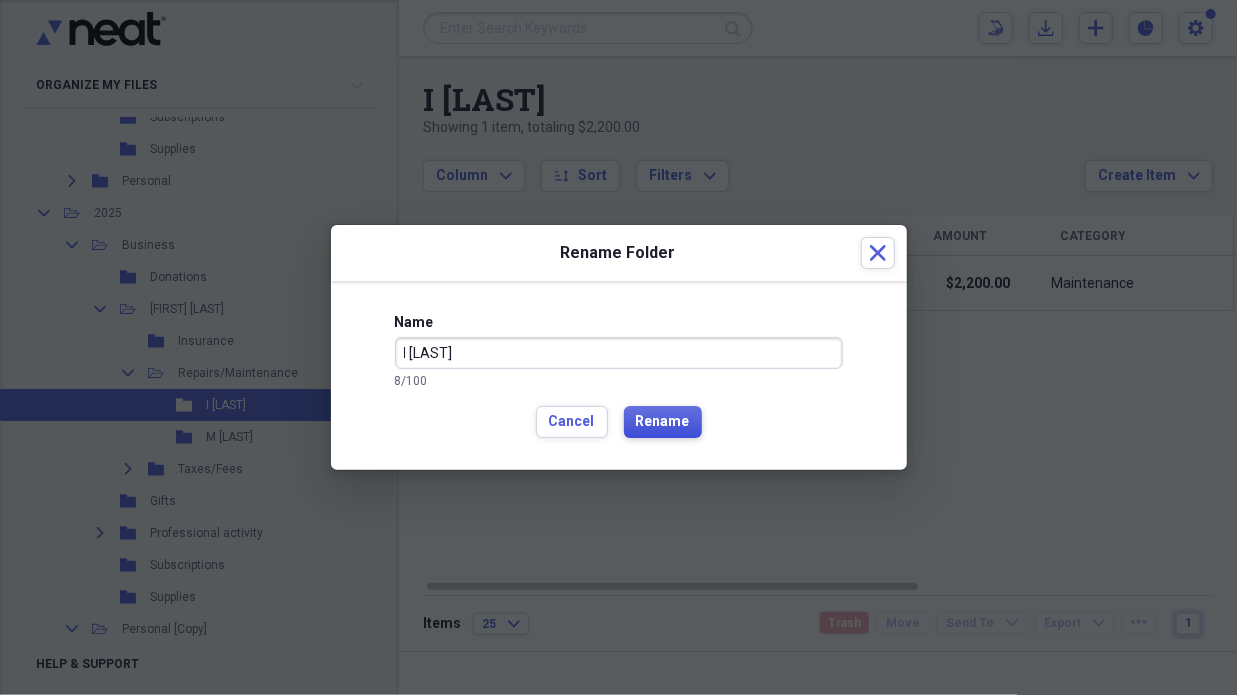 type on "I [LAST]" 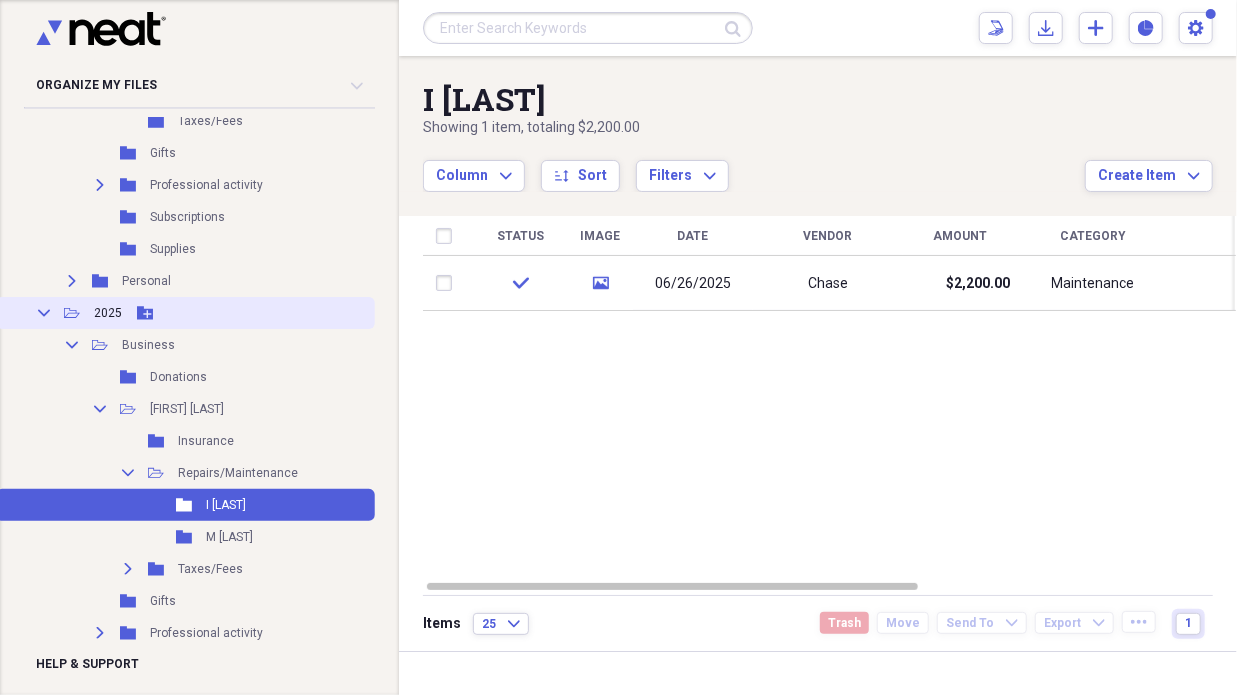 scroll, scrollTop: 1000, scrollLeft: 0, axis: vertical 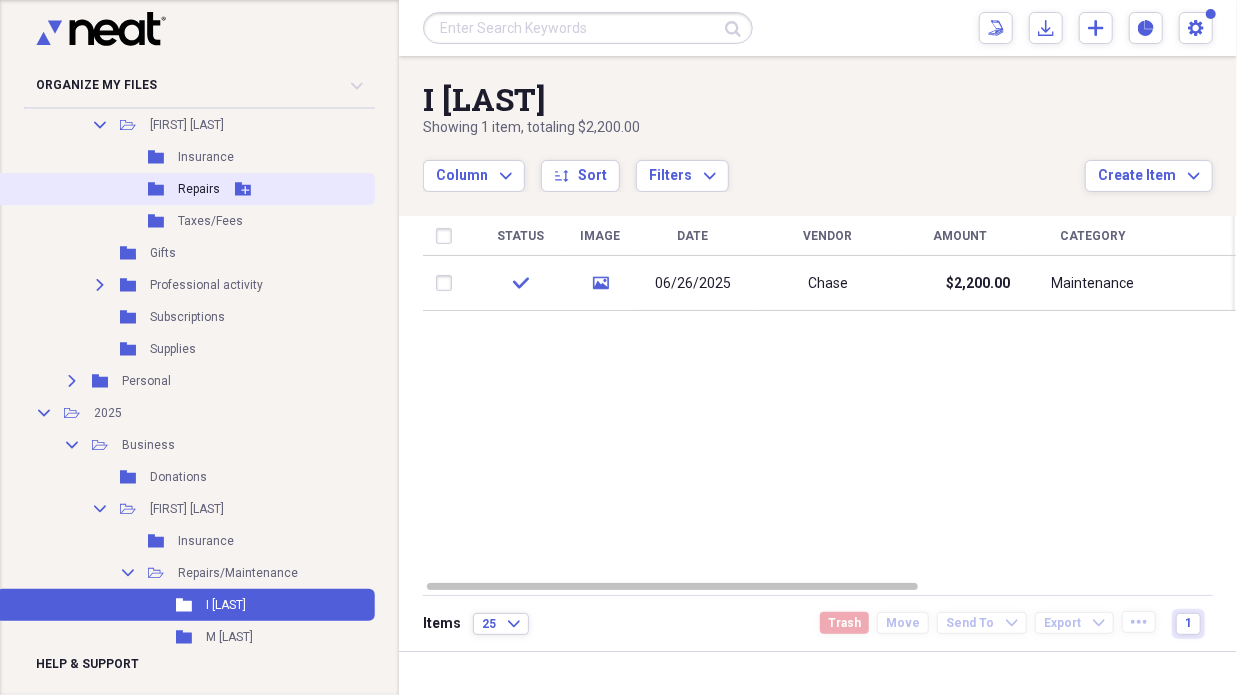 click on "Folder" 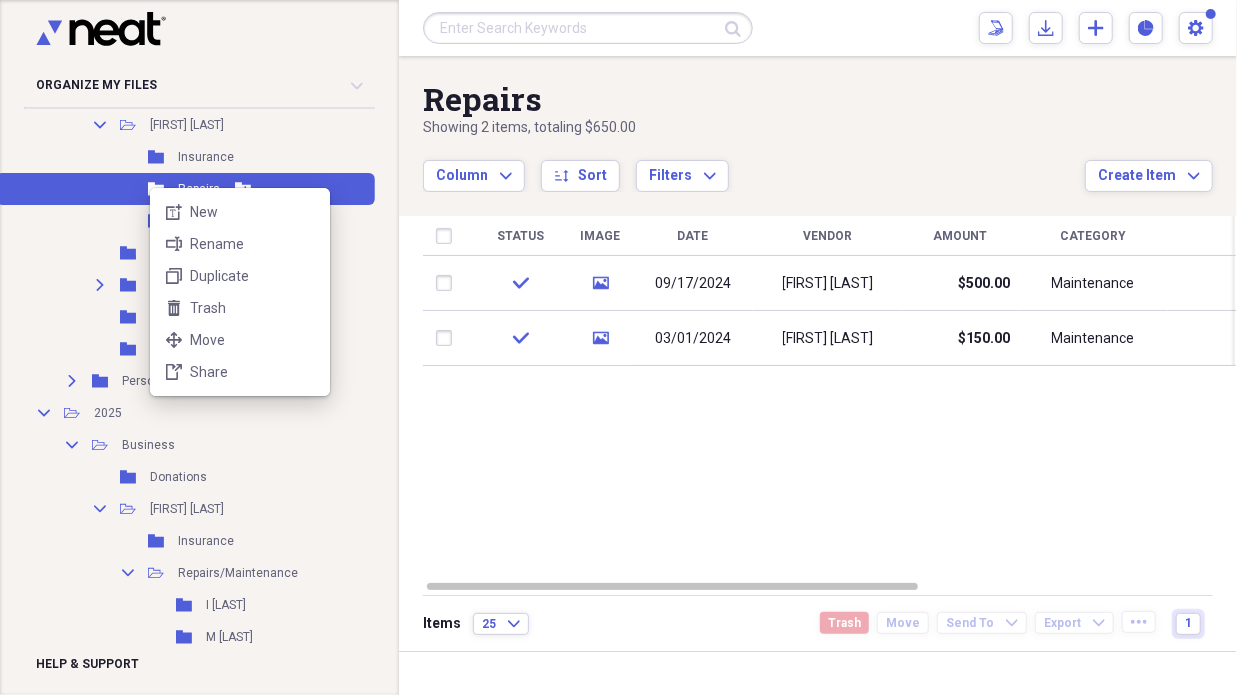 click on "new-textbox New rename Rename duplicate Duplicate trash Trash move Move share-file Share" at bounding box center (240, 292) 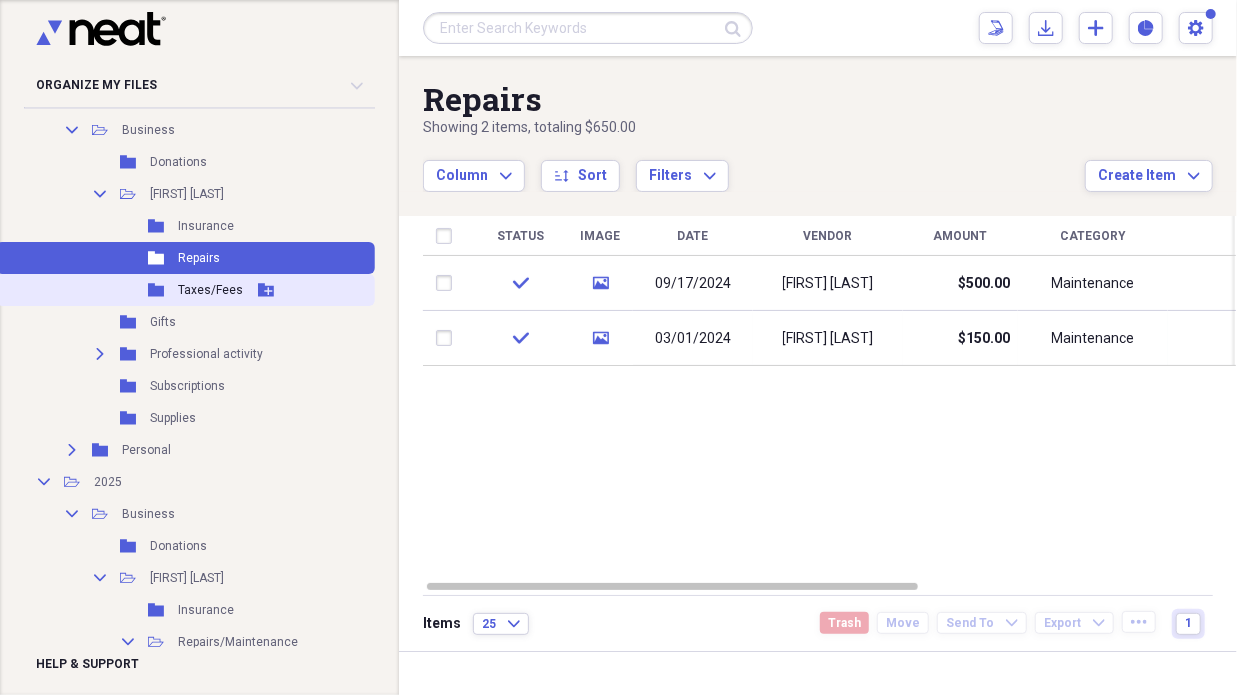 scroll, scrollTop: 900, scrollLeft: 0, axis: vertical 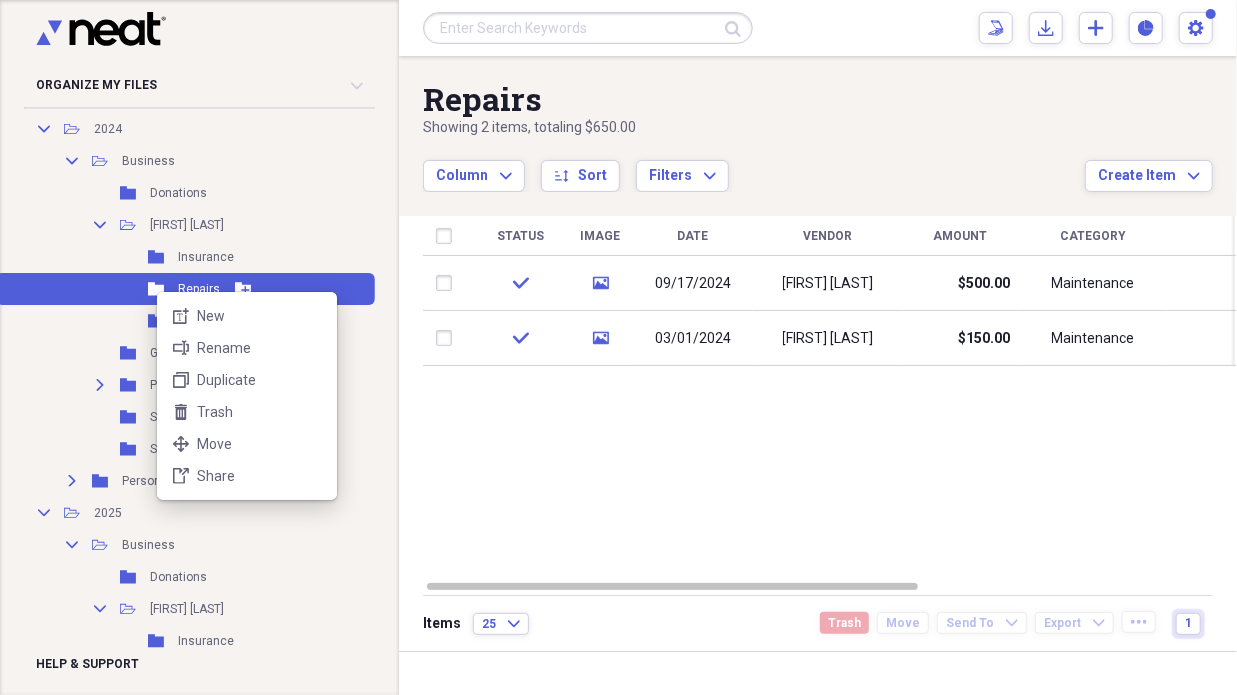 click on "new-textbox New rename Rename duplicate Duplicate trash Trash move Move share-file Share" at bounding box center (247, 396) 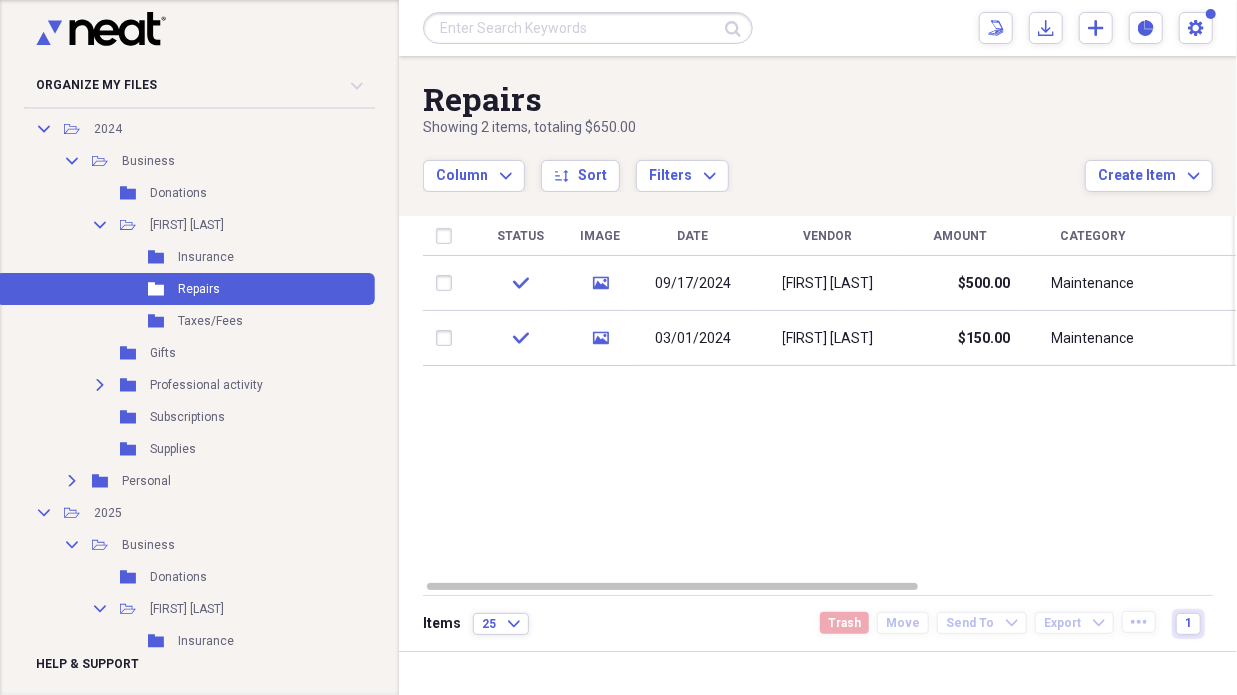drag, startPoint x: 414, startPoint y: 544, endPoint x: 416, endPoint y: 530, distance: 14.142136 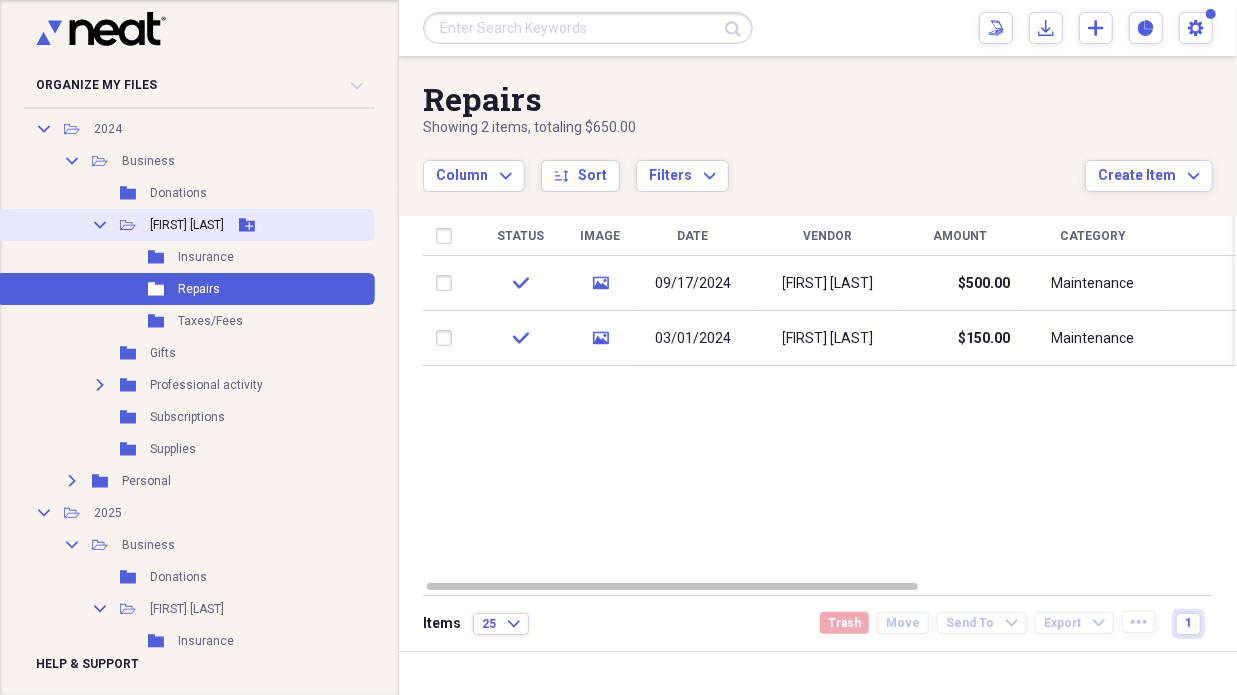 click on "Collapse" at bounding box center [100, 225] 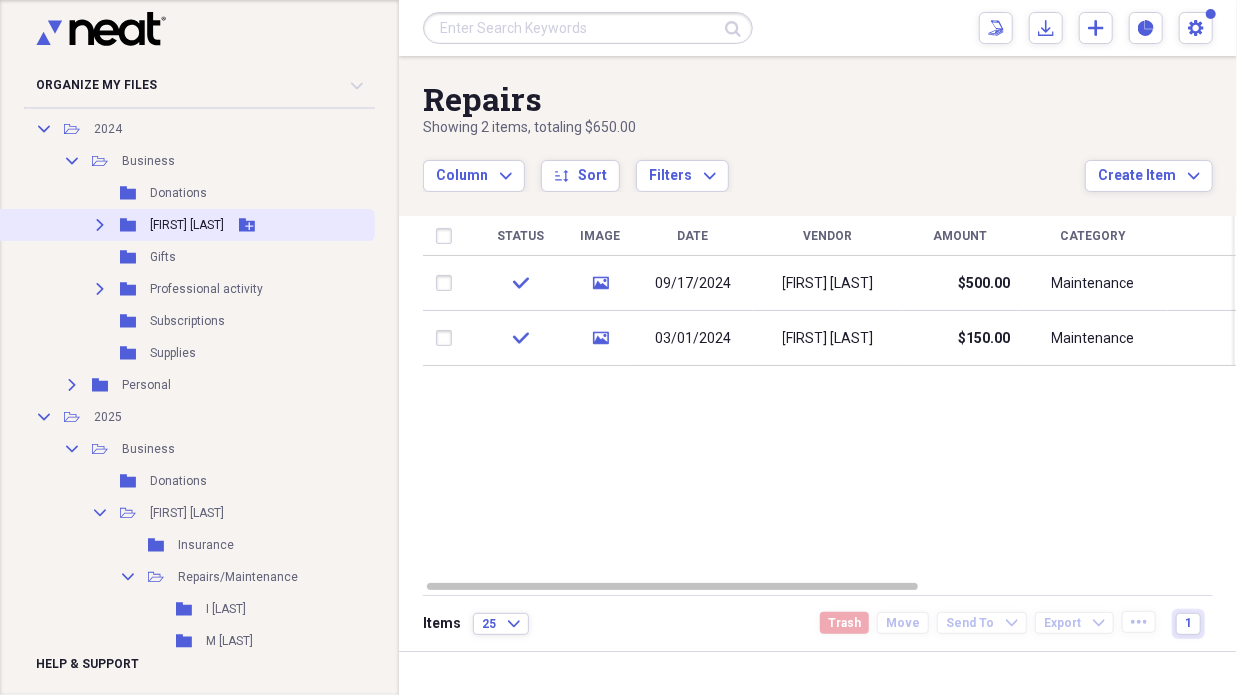 click on "Expand" 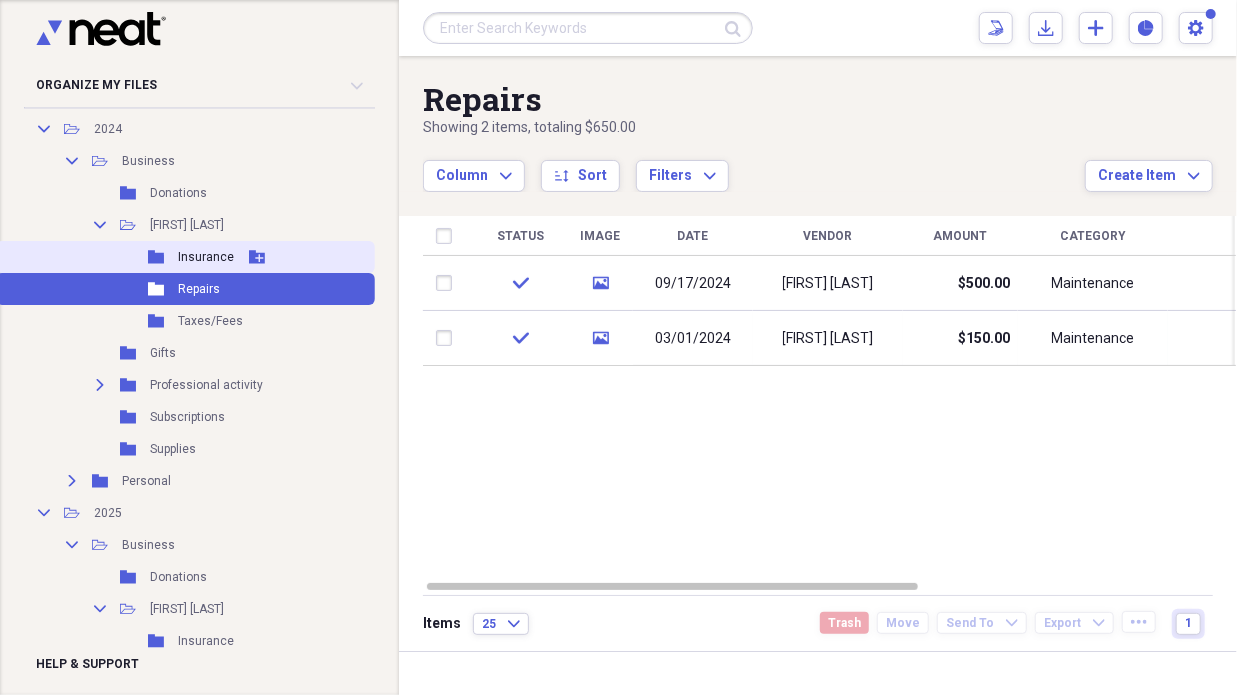 click 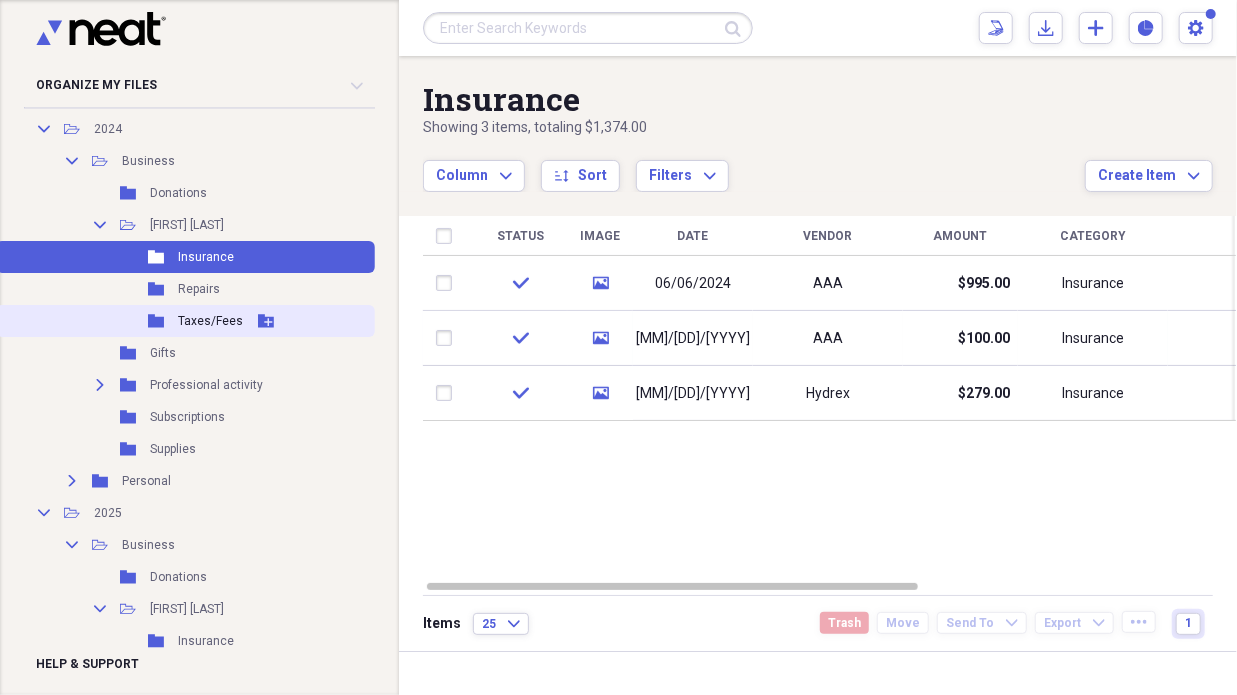 click 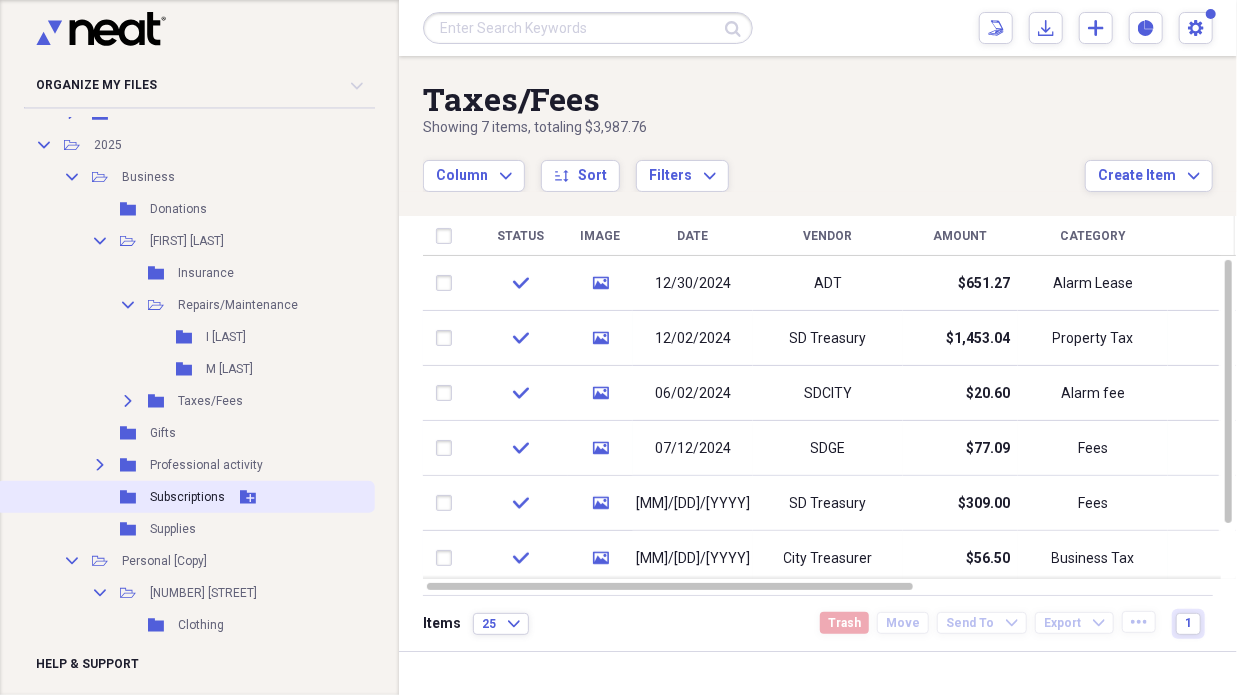 scroll, scrollTop: 1300, scrollLeft: 0, axis: vertical 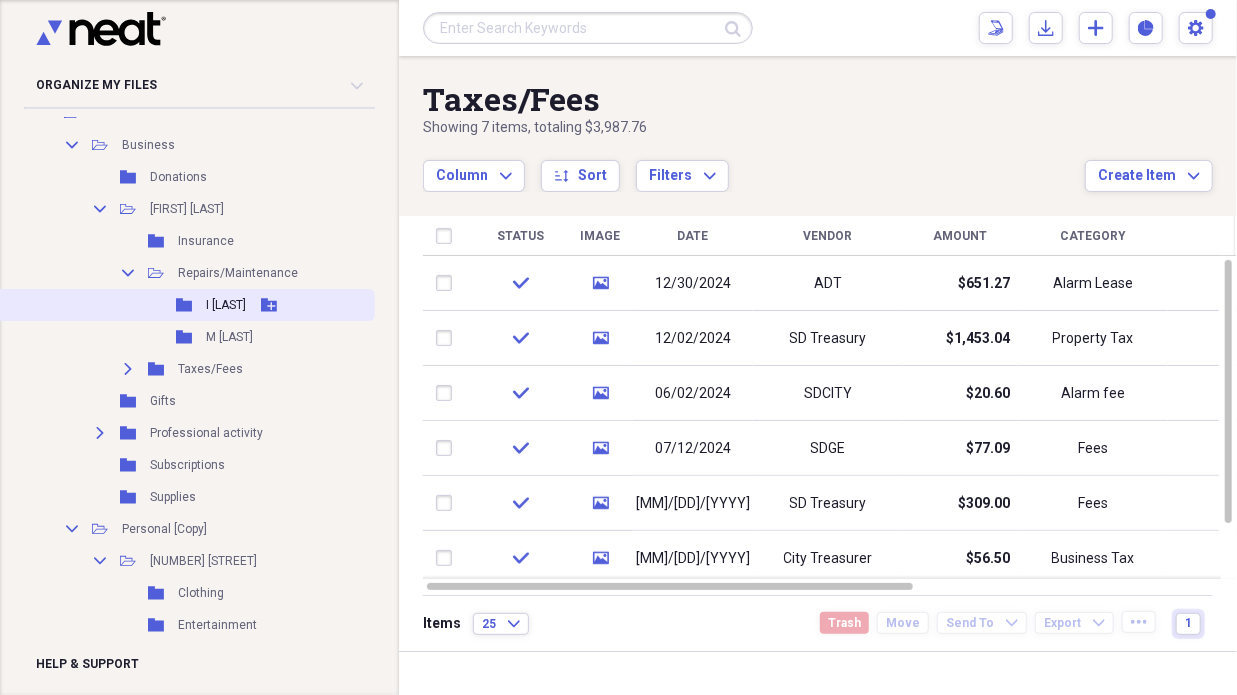 click 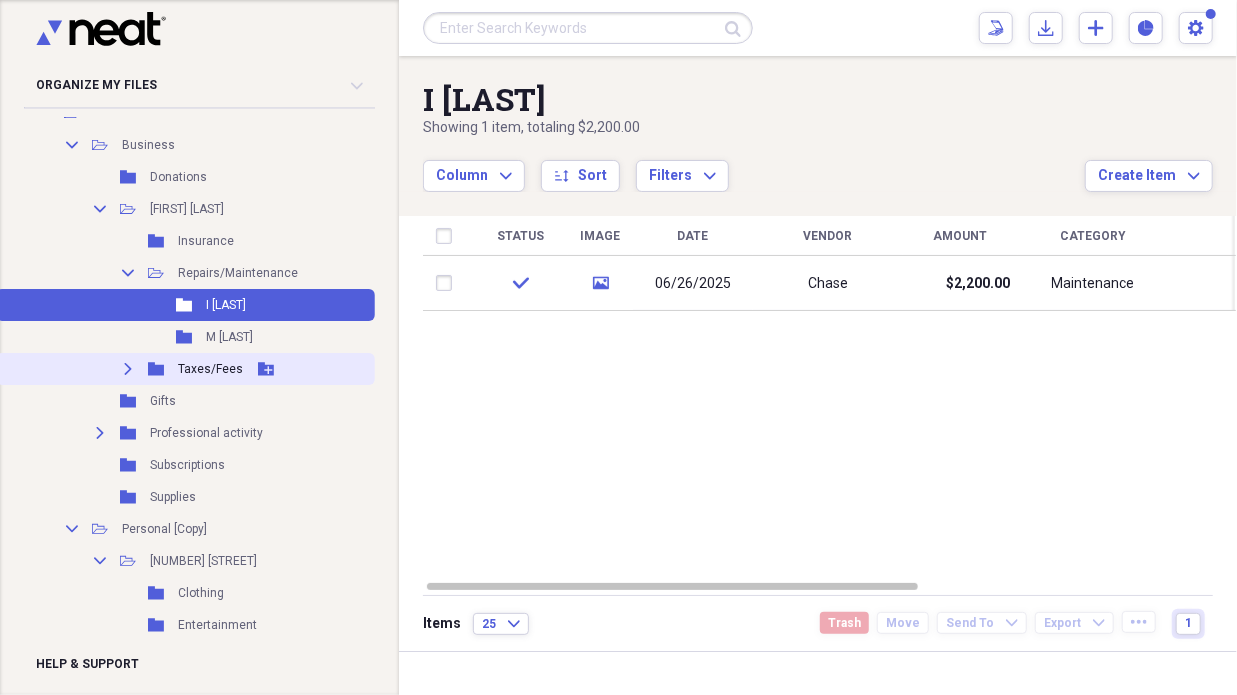 scroll, scrollTop: 1400, scrollLeft: 0, axis: vertical 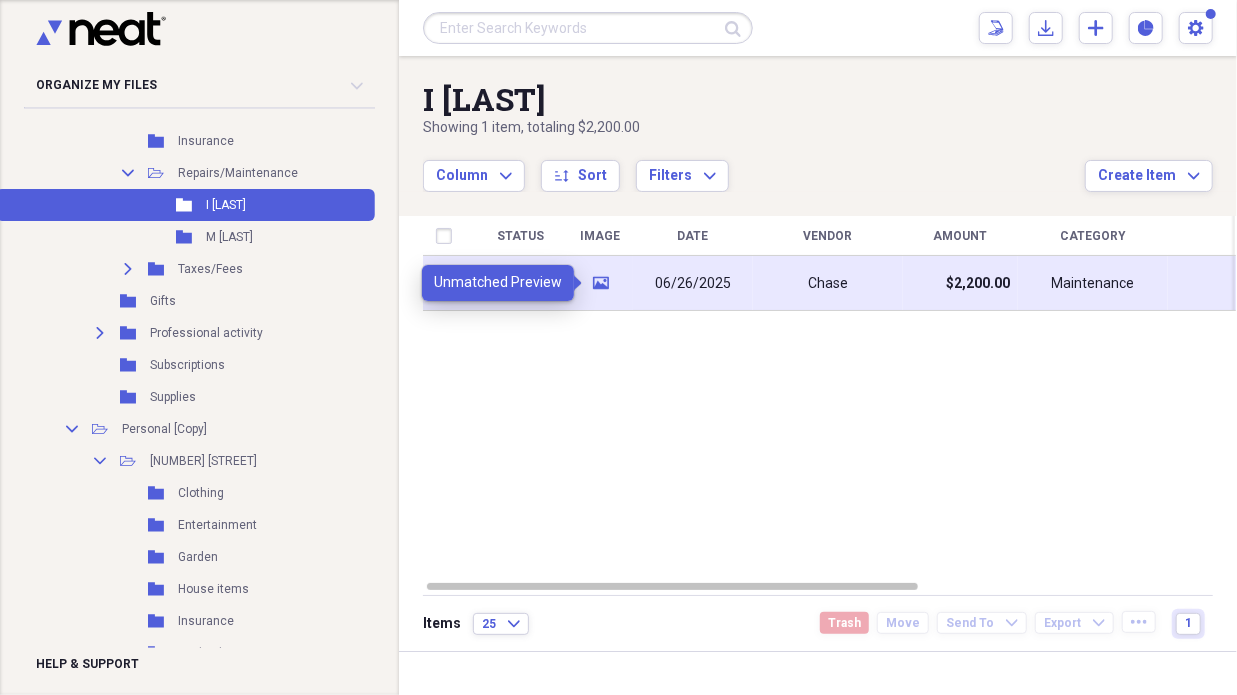 click on "media" 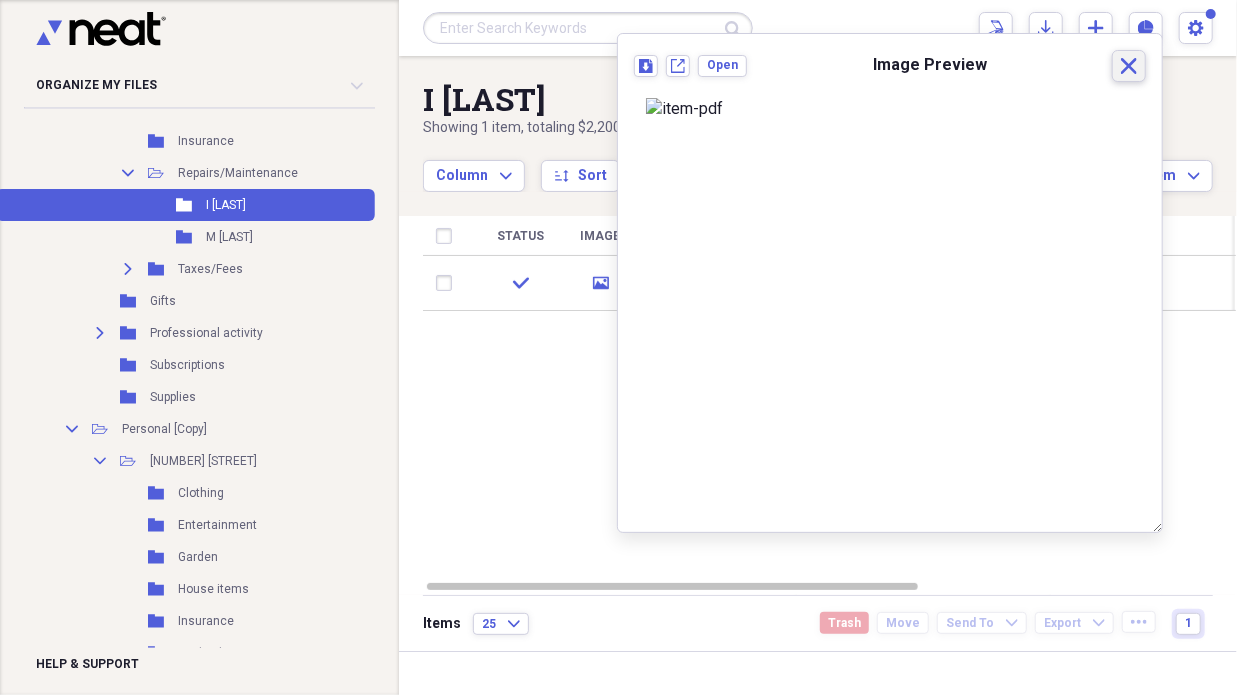 click 